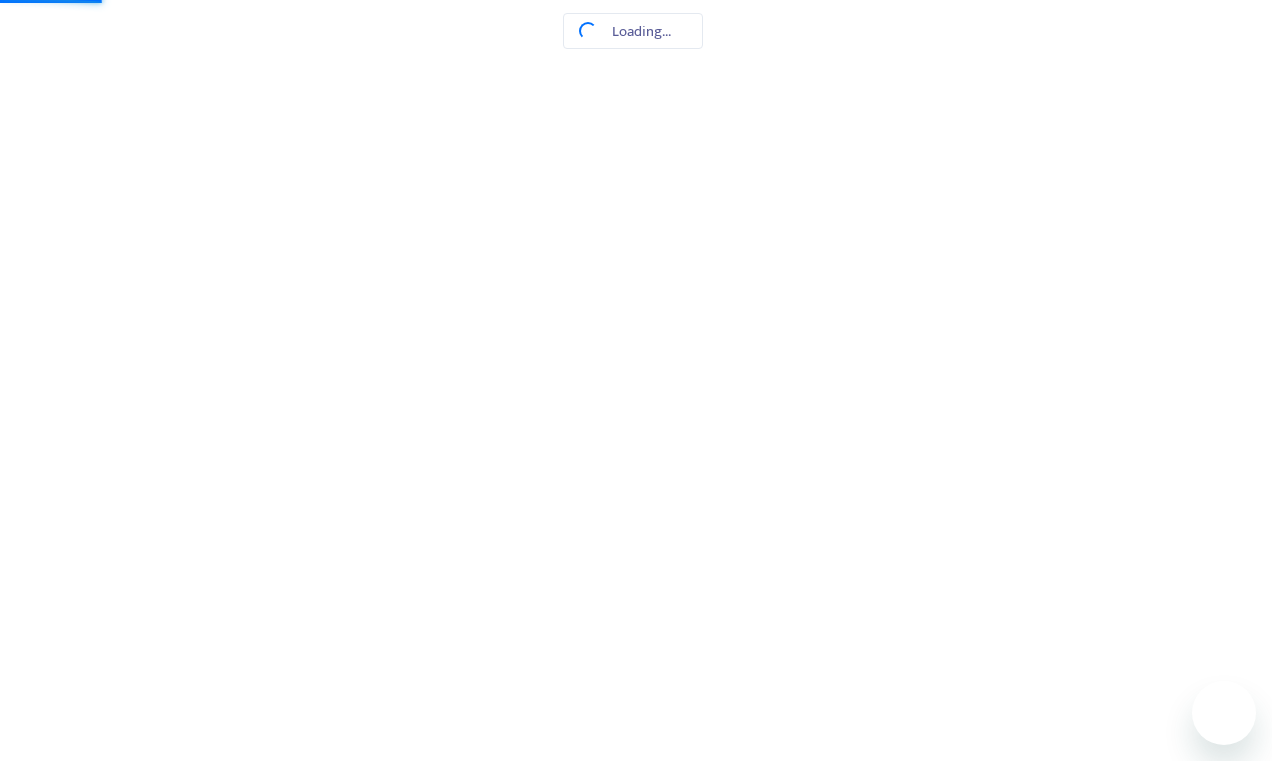 scroll, scrollTop: 0, scrollLeft: 0, axis: both 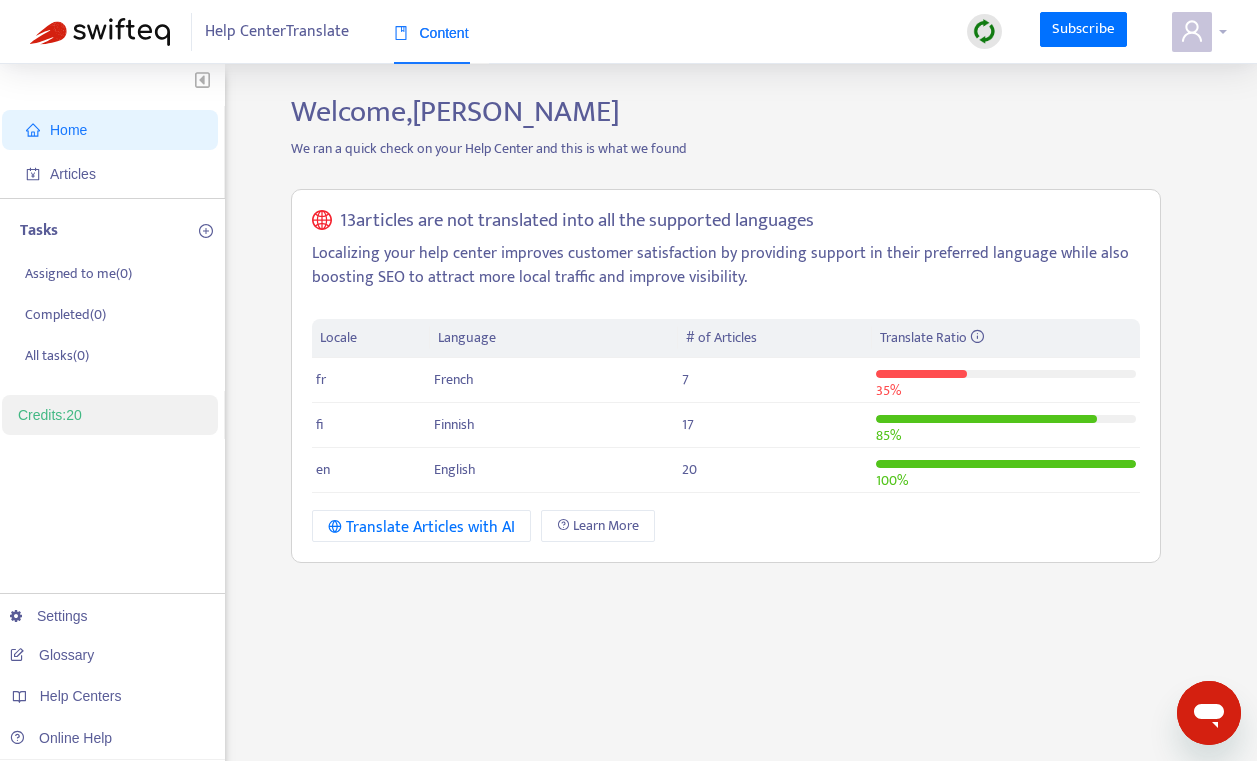 click 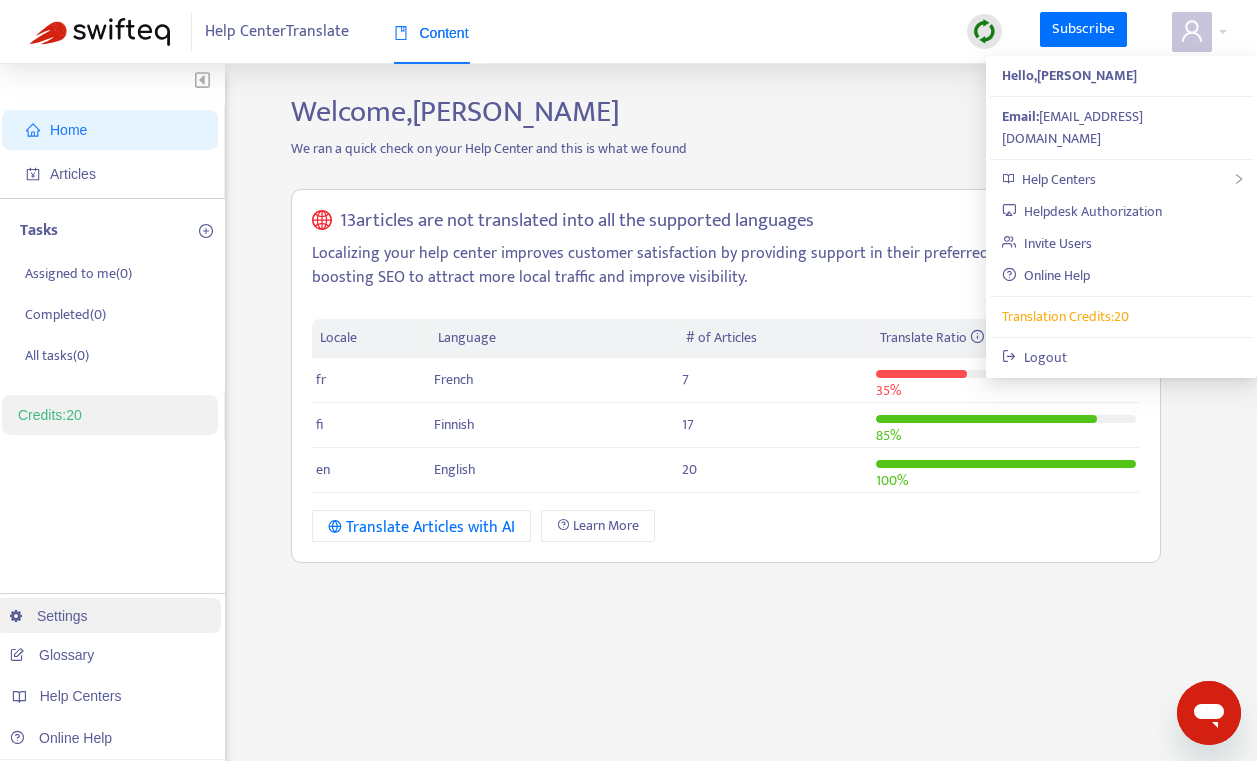 click on "Settings" at bounding box center [49, 616] 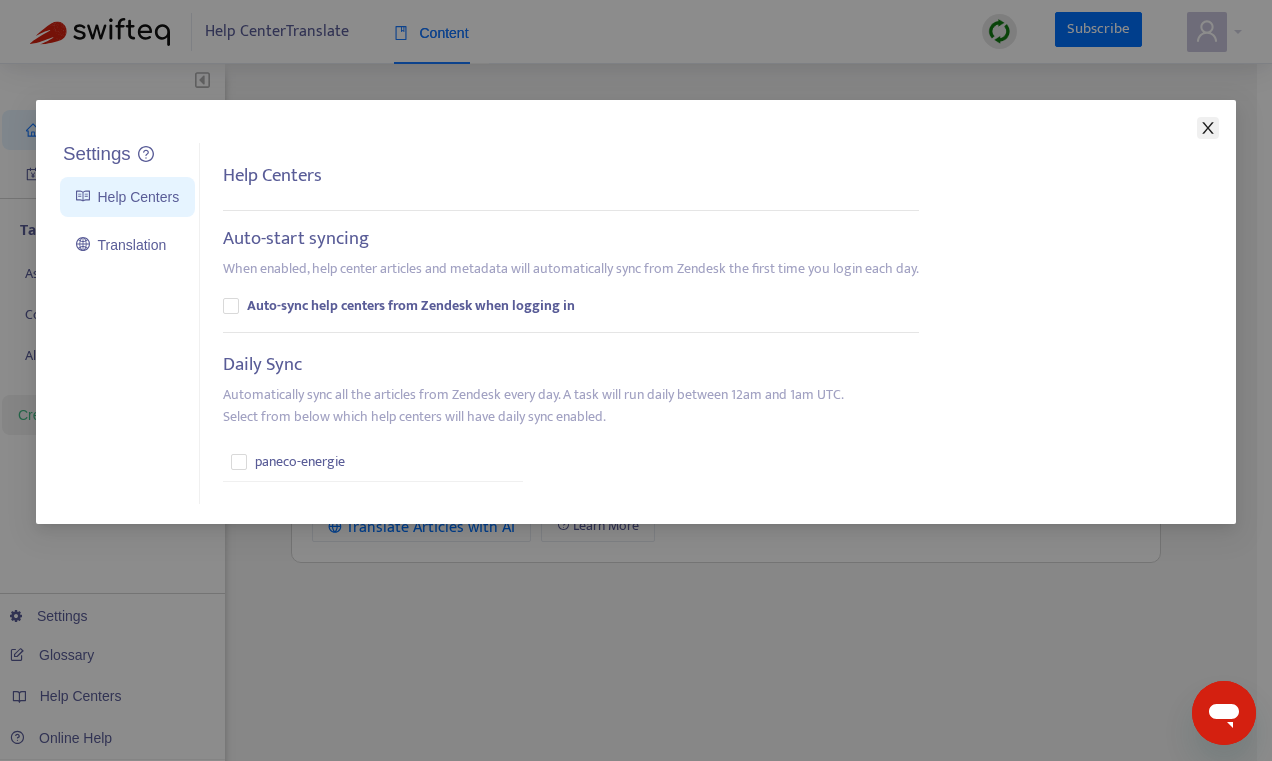 click 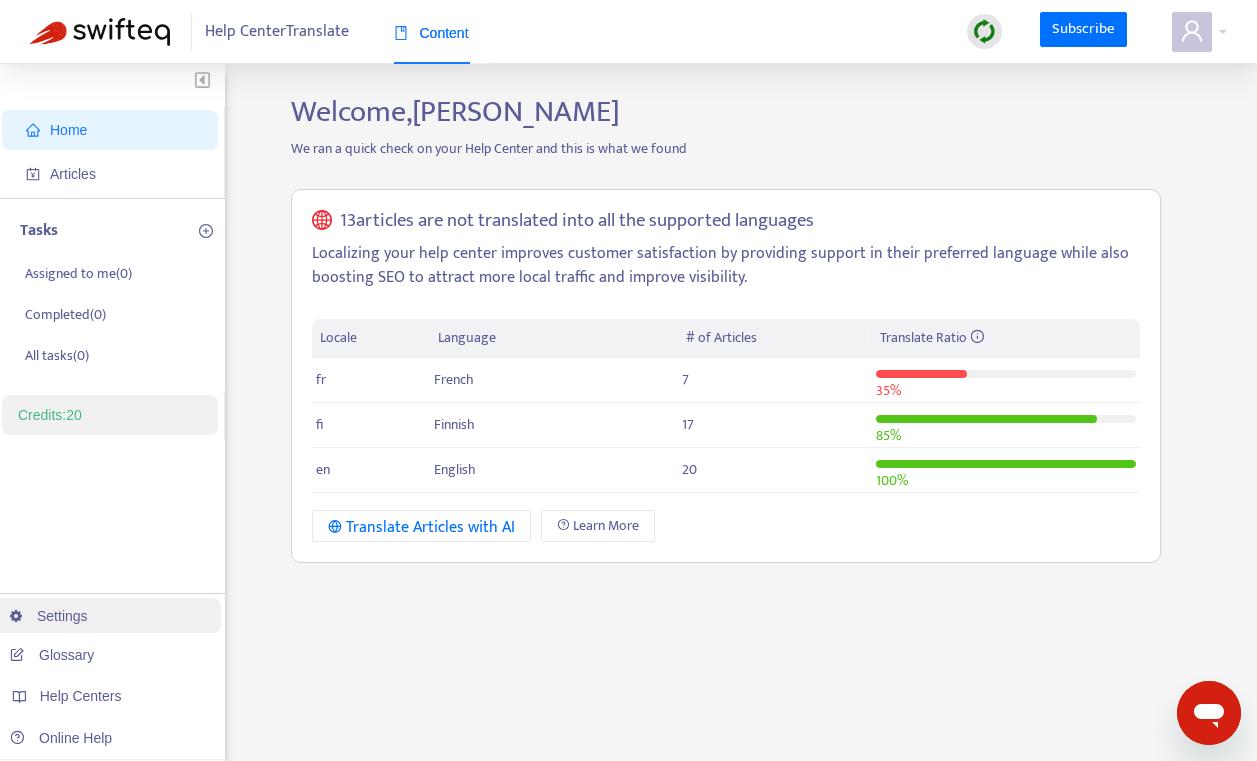 click on "Settings" at bounding box center (49, 616) 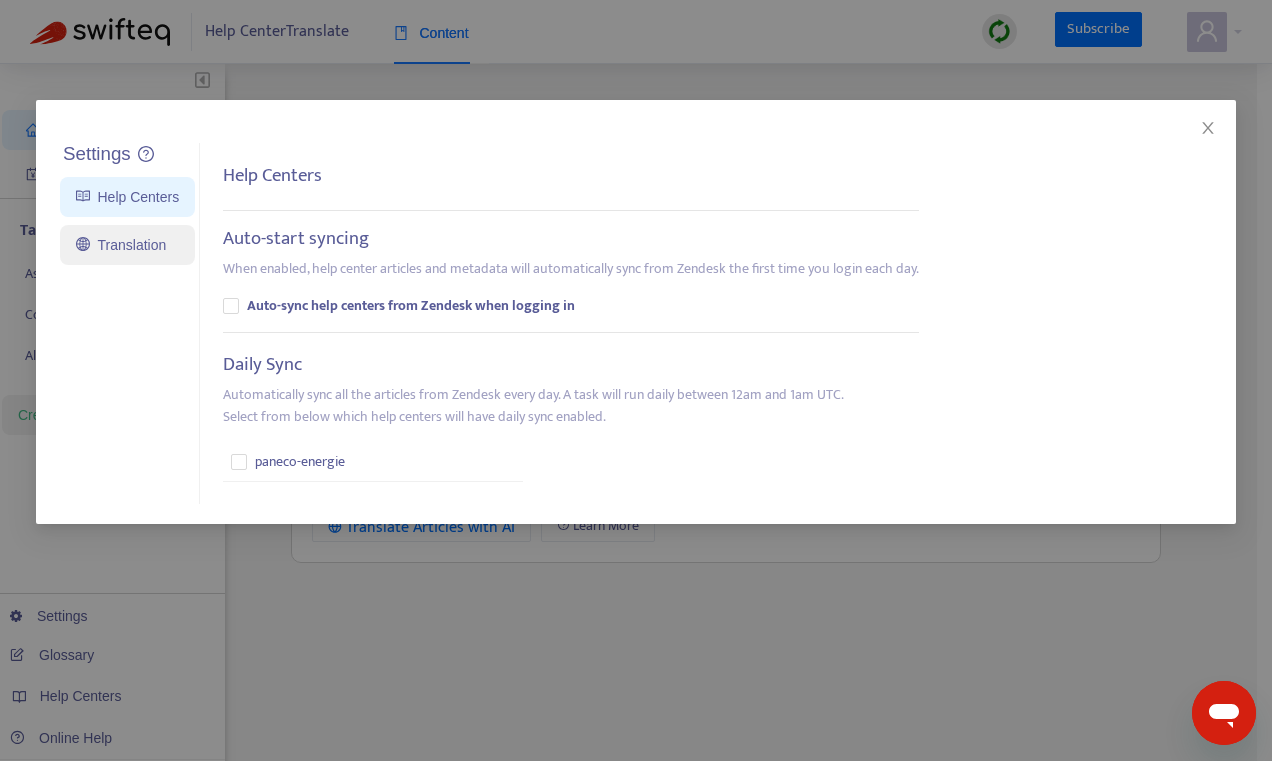 click on "Translation" at bounding box center [121, 245] 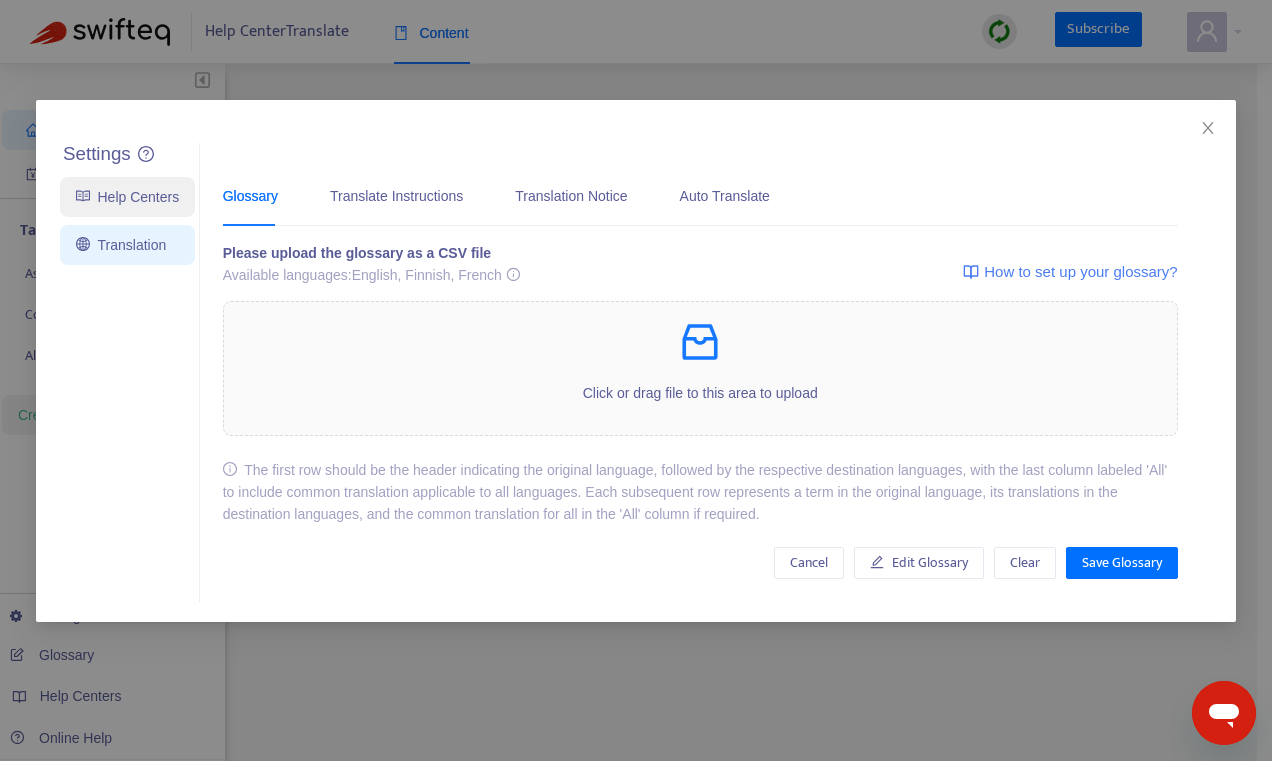 click on "Help Centers" at bounding box center (127, 197) 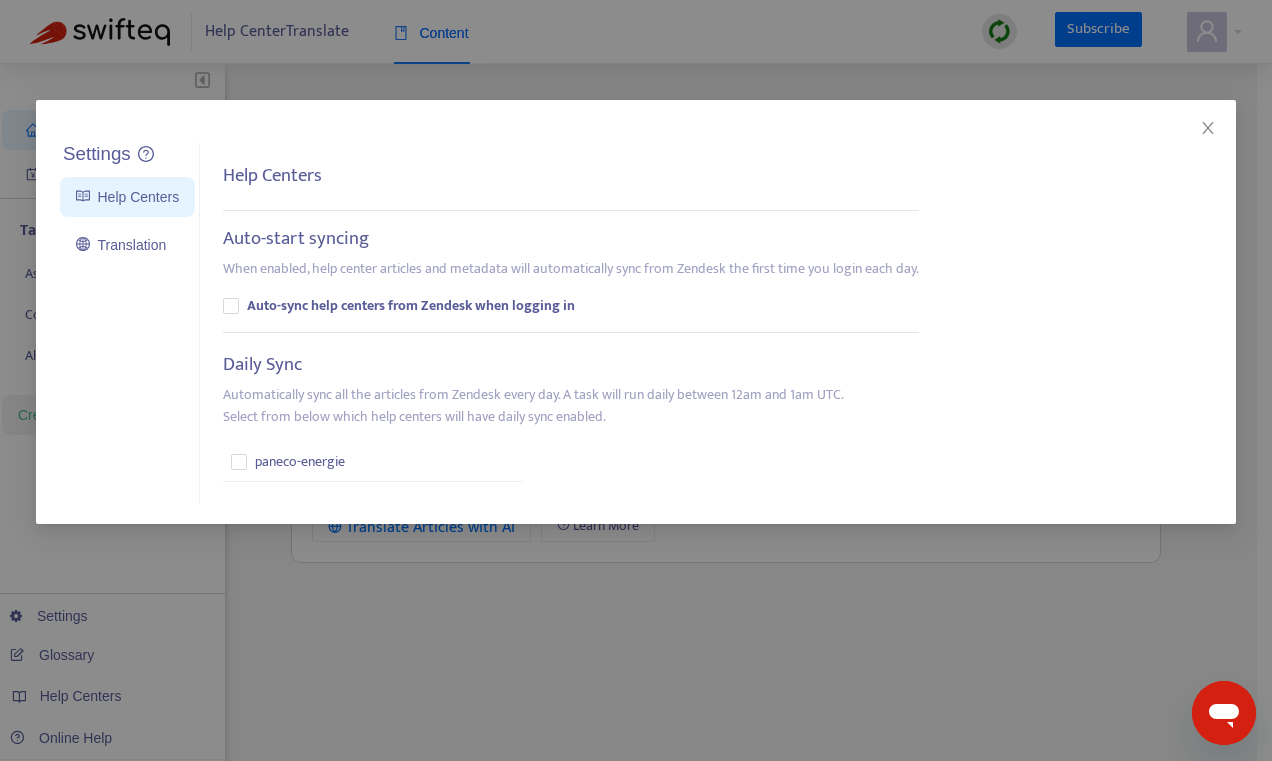 click on "Automatically sync all the articles from Zendesk every day. A task will run daily between 12am and 1am UTC. Select from below which help centers will have daily sync enabled." at bounding box center [533, 406] 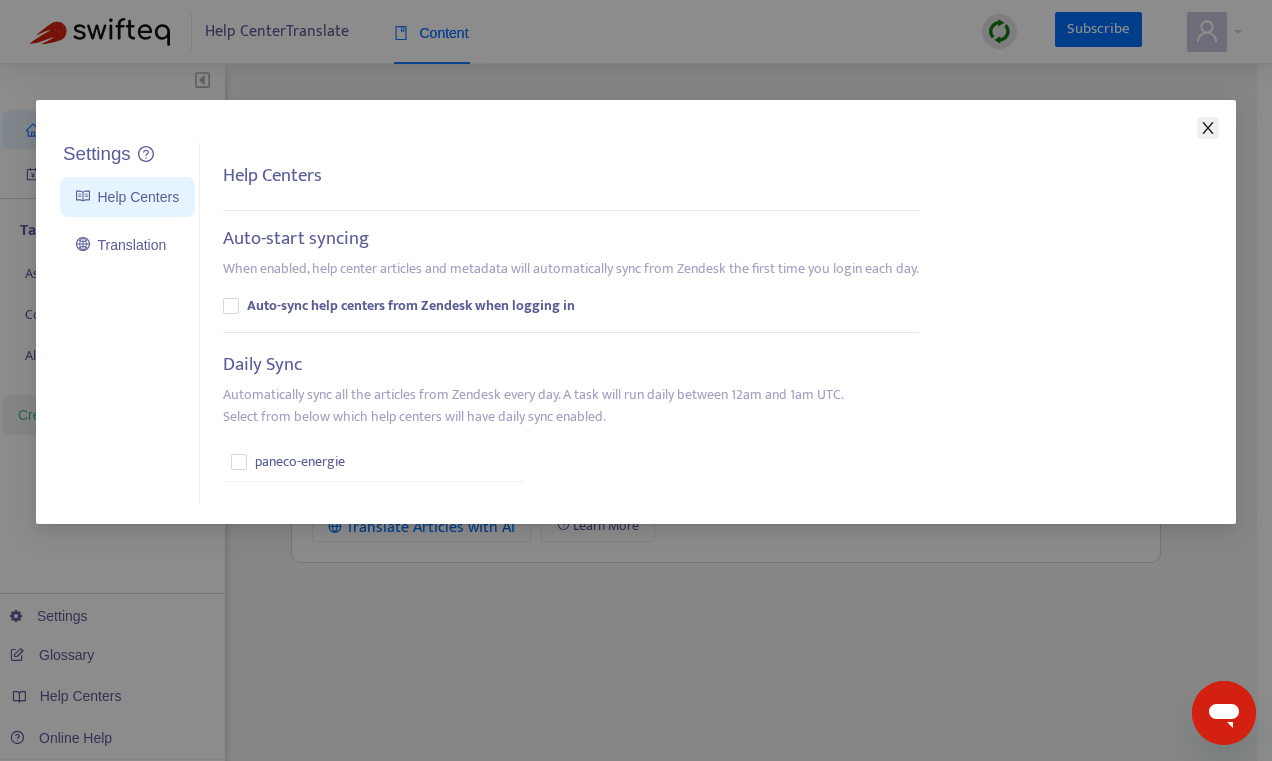 click 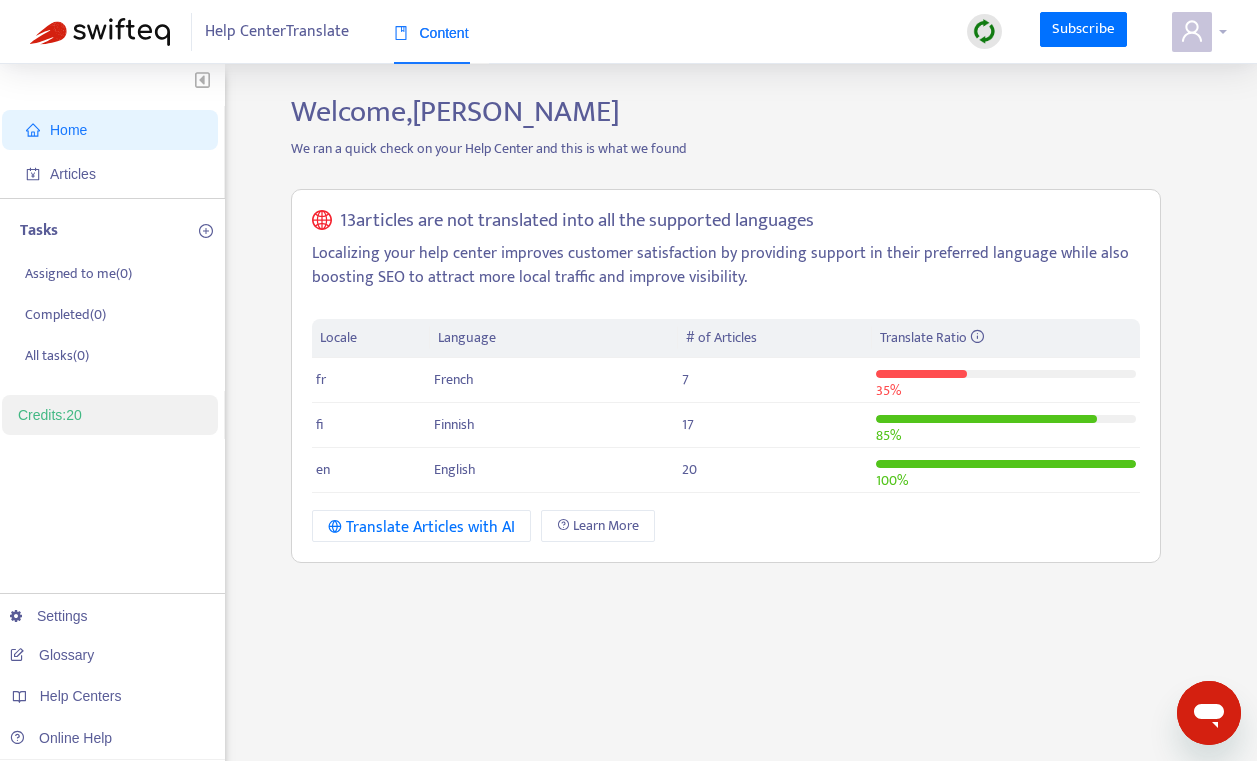 click at bounding box center [1199, 32] 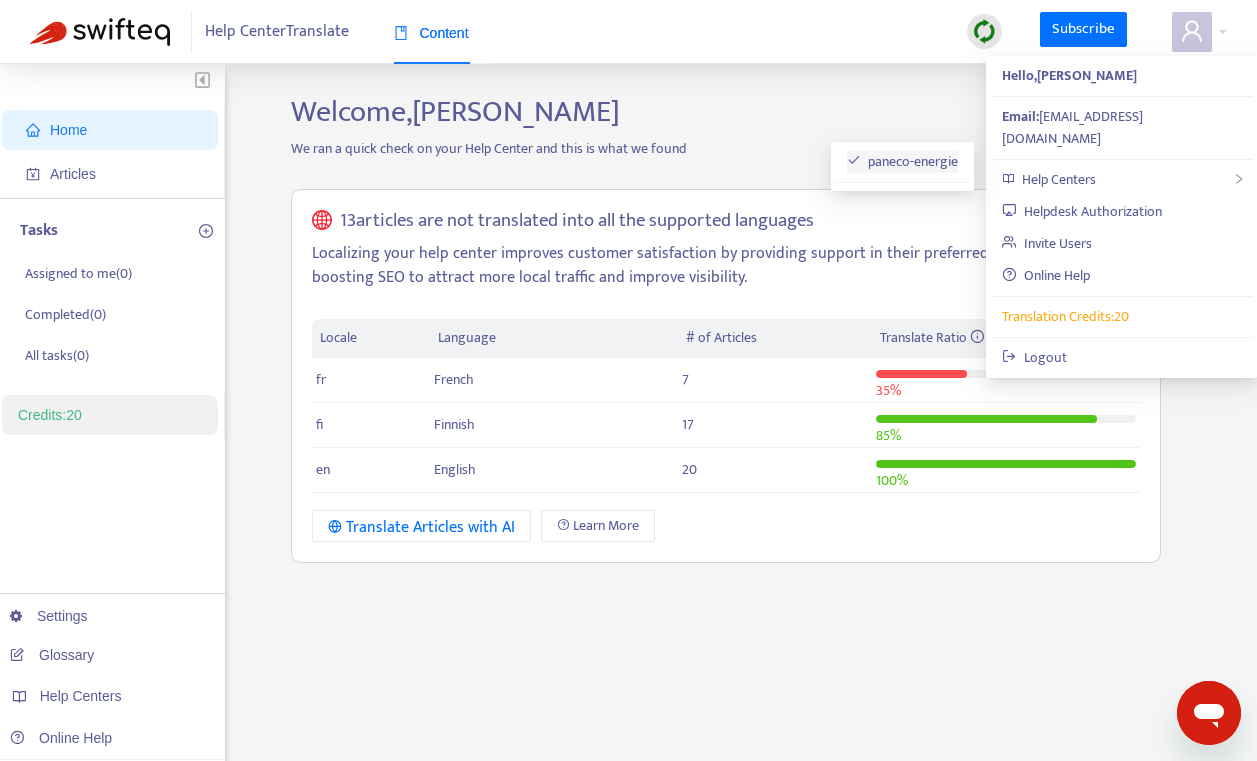 click on "paneco-energie" at bounding box center (903, 161) 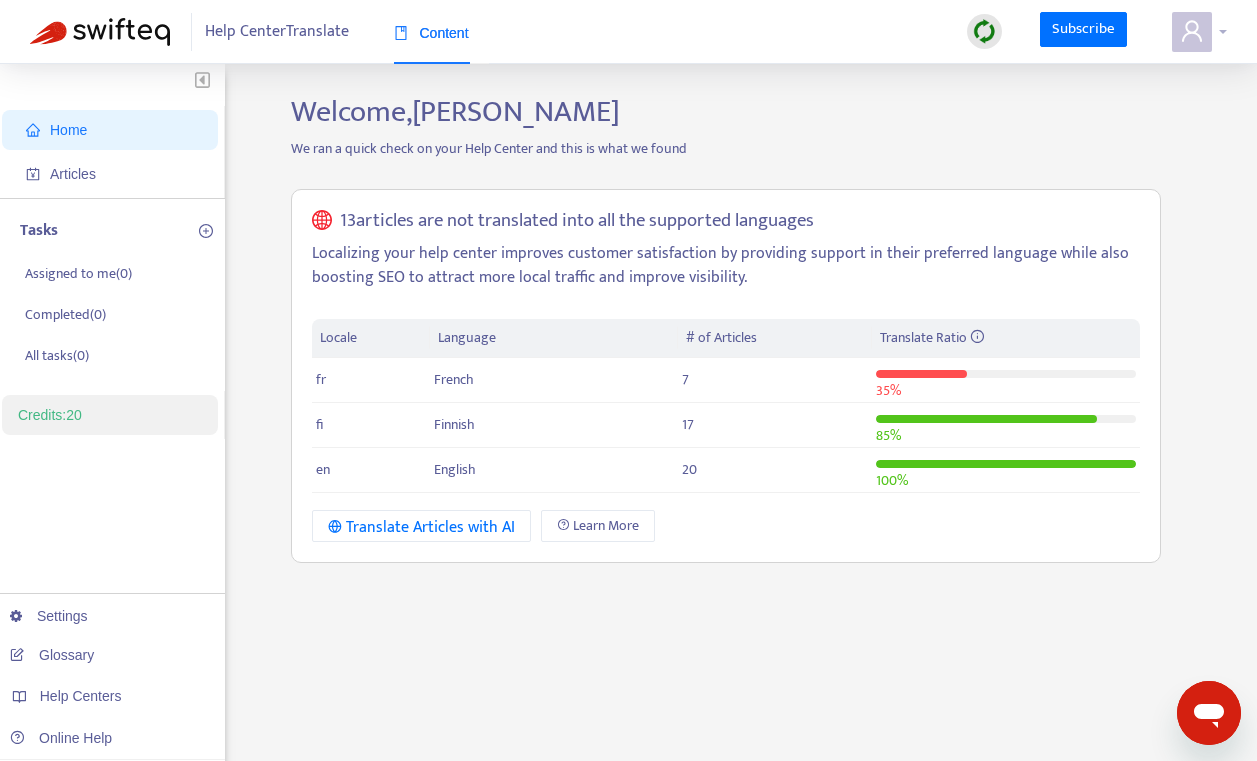 click 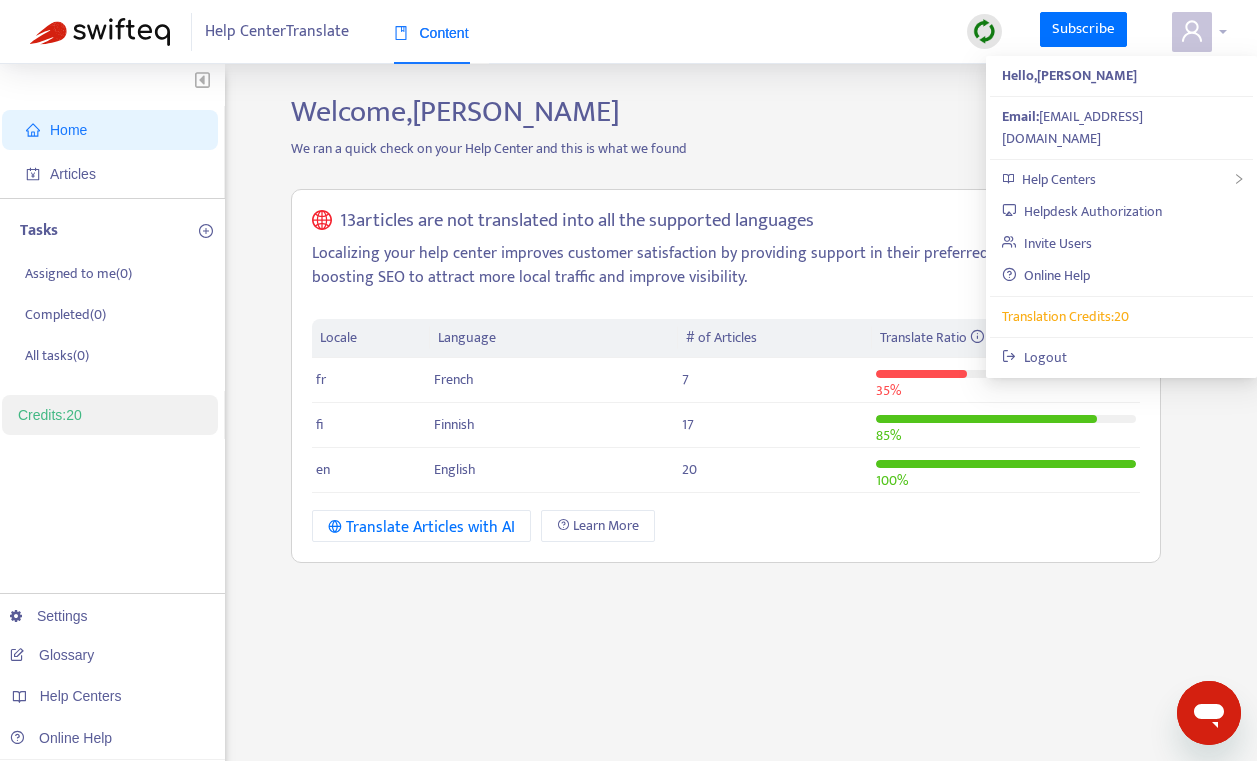 click at bounding box center [1199, 32] 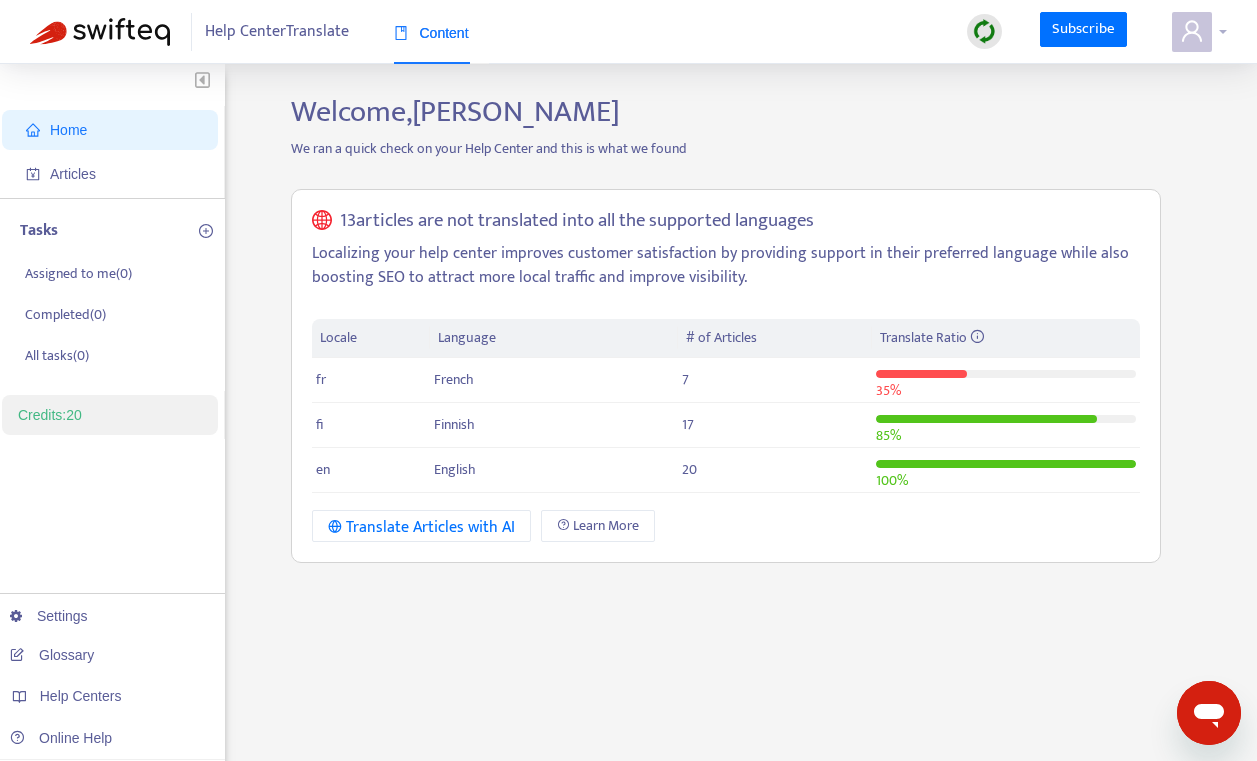 click at bounding box center [1199, 32] 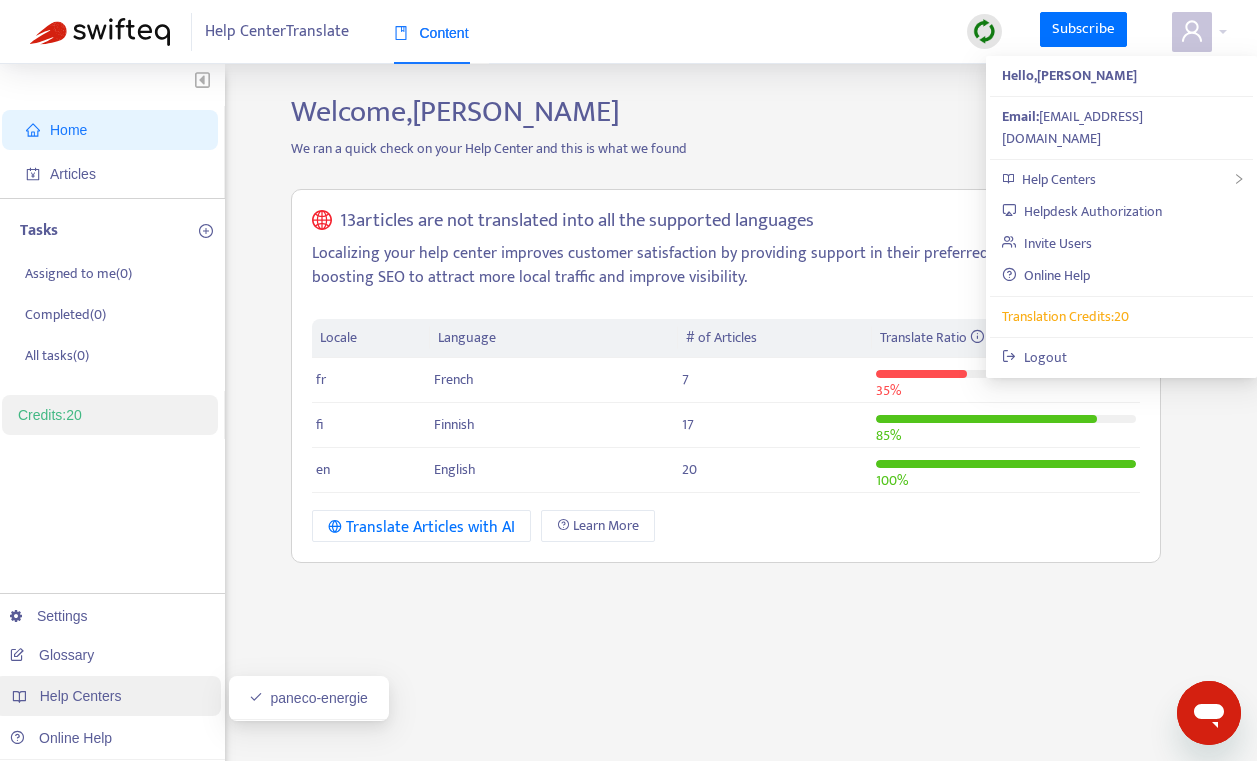 click on "Help Centers" at bounding box center (81, 696) 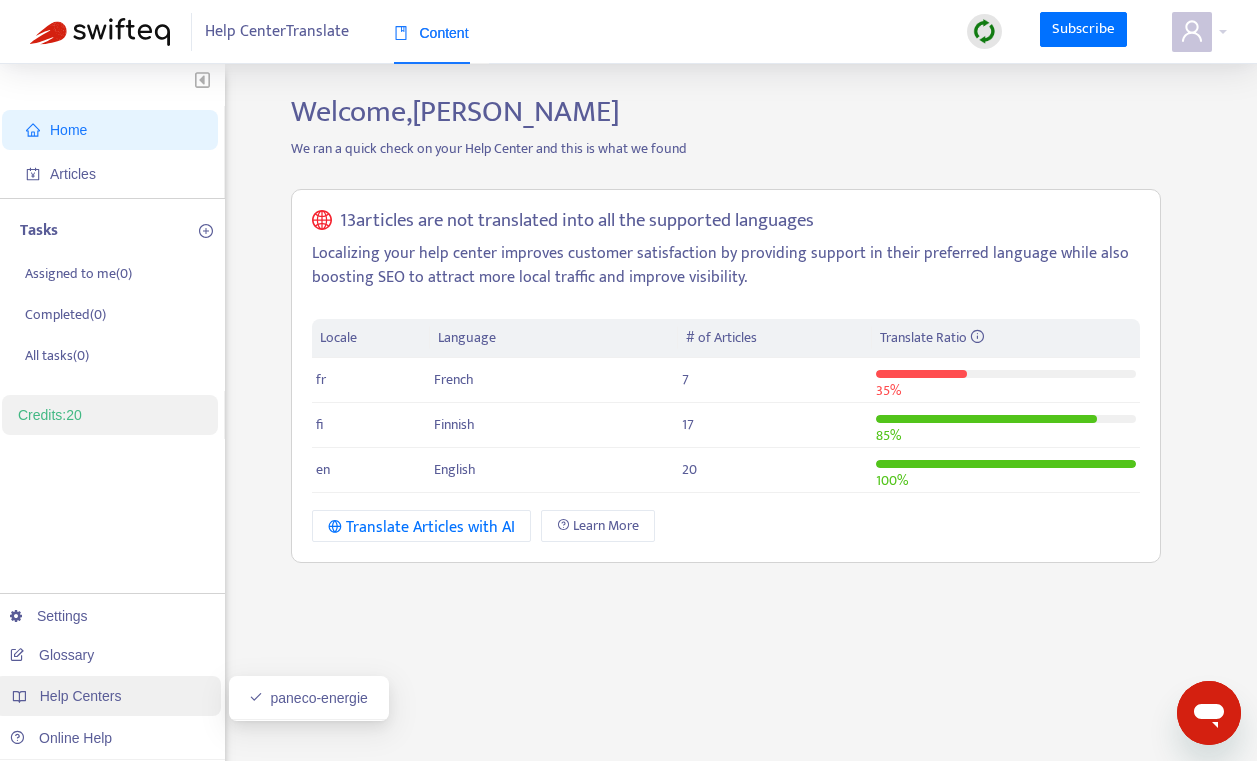 click on "Help Centers" at bounding box center [81, 696] 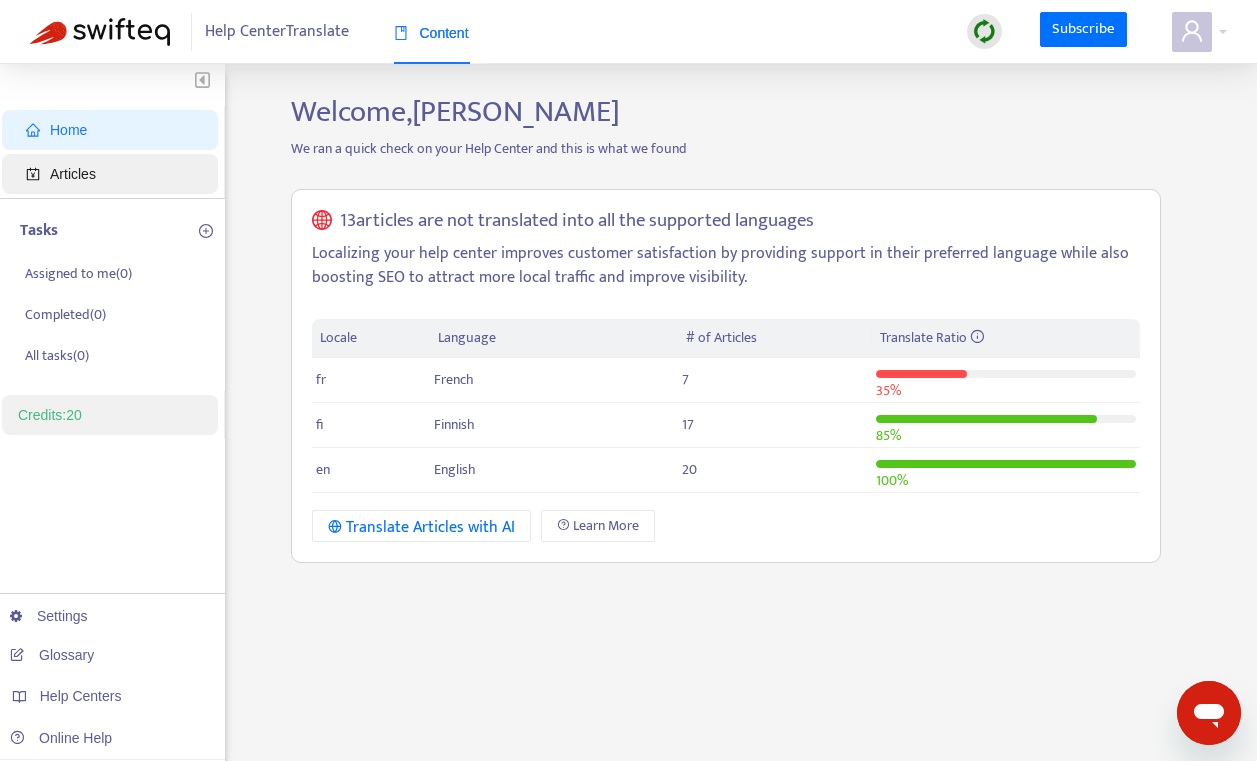 click on "Articles" at bounding box center [114, 174] 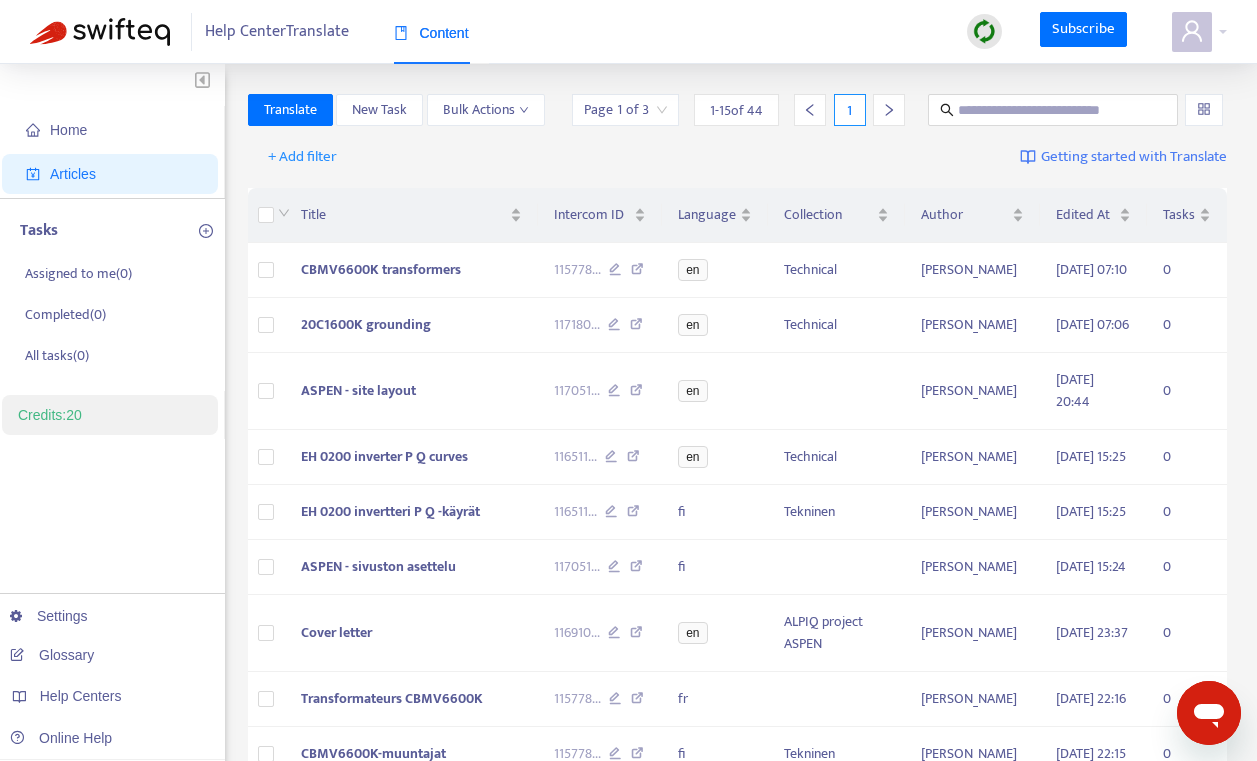click on "Articles" at bounding box center (114, 174) 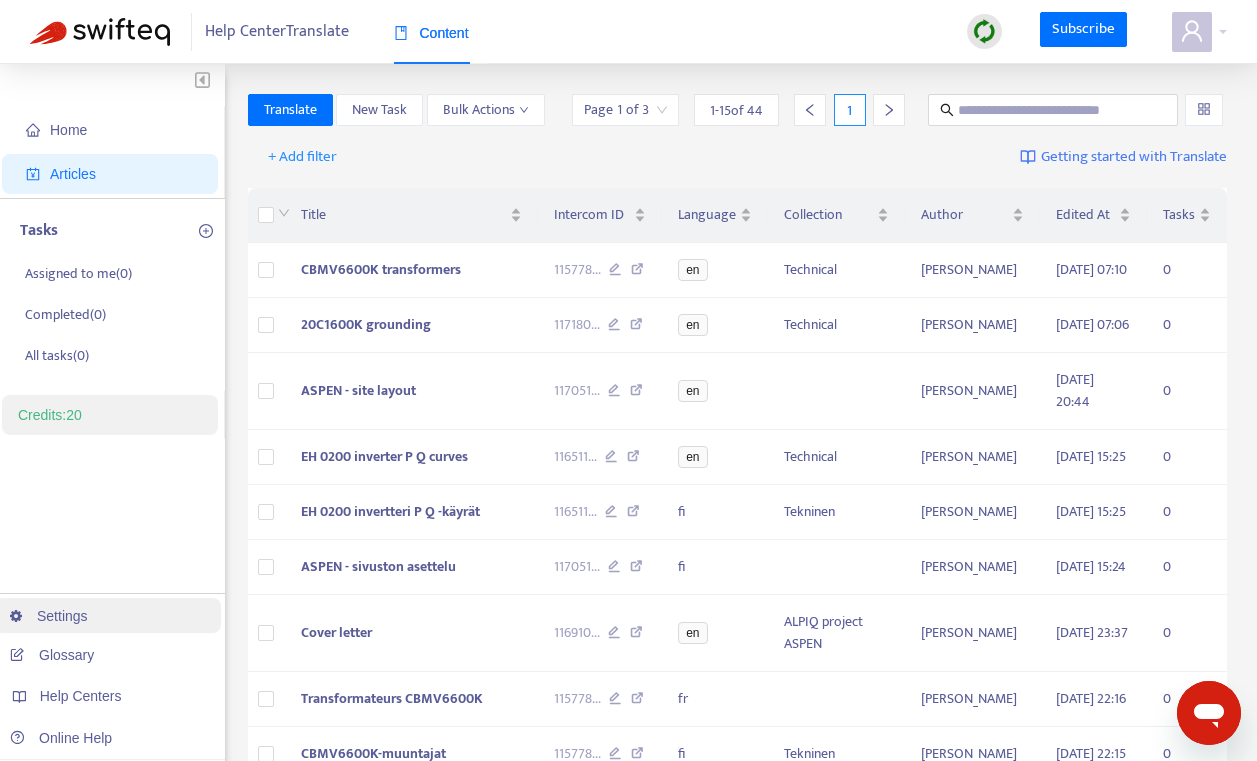 click on "Settings" at bounding box center [49, 616] 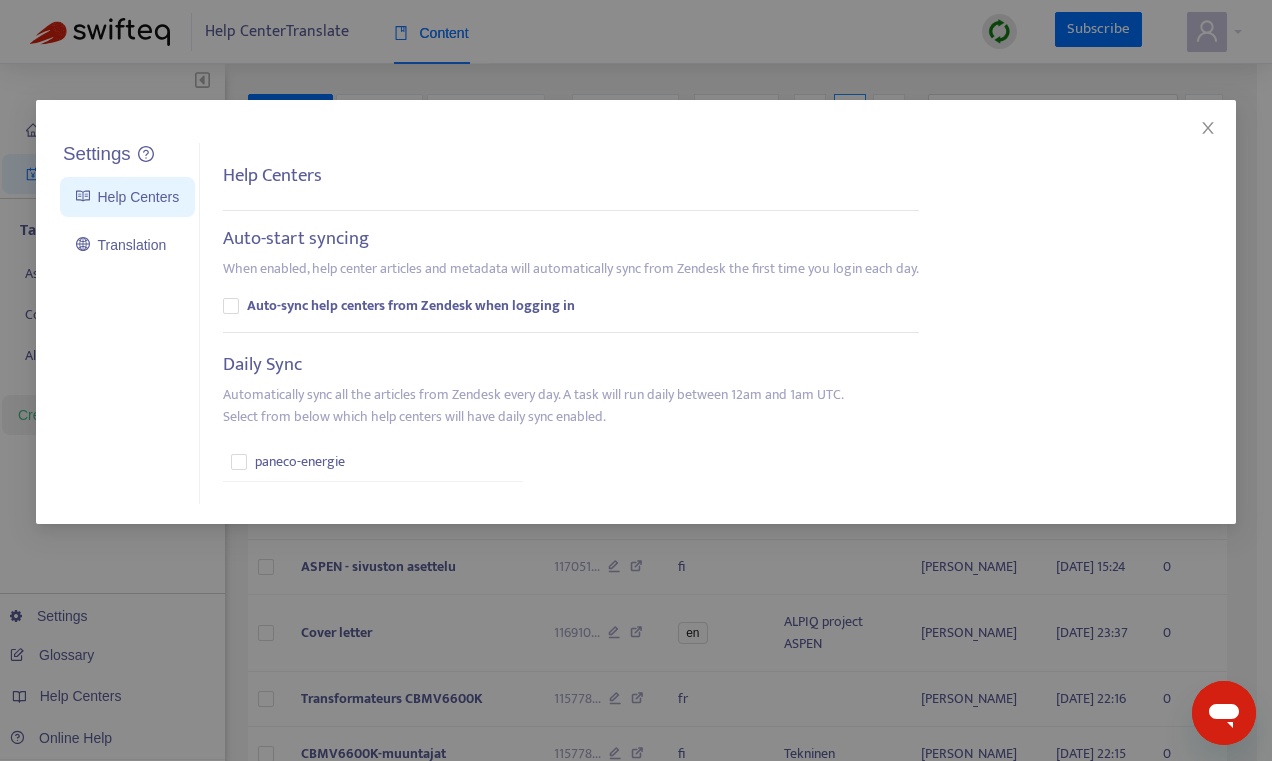 click on "Settings  Help Centers Translation Settings  Help Centers Auto-start syncing When enabled, help center articles and metadata will automatically sync from Zendesk the first time you login each day. Auto-sync help centers from Zendesk when logging in Daily Sync Automatically sync all the articles from Zendesk every day. A task will run daily between 12am and 1am UTC. Select from below which help centers will have daily sync enabled.   paneco-energie" at bounding box center [636, 312] 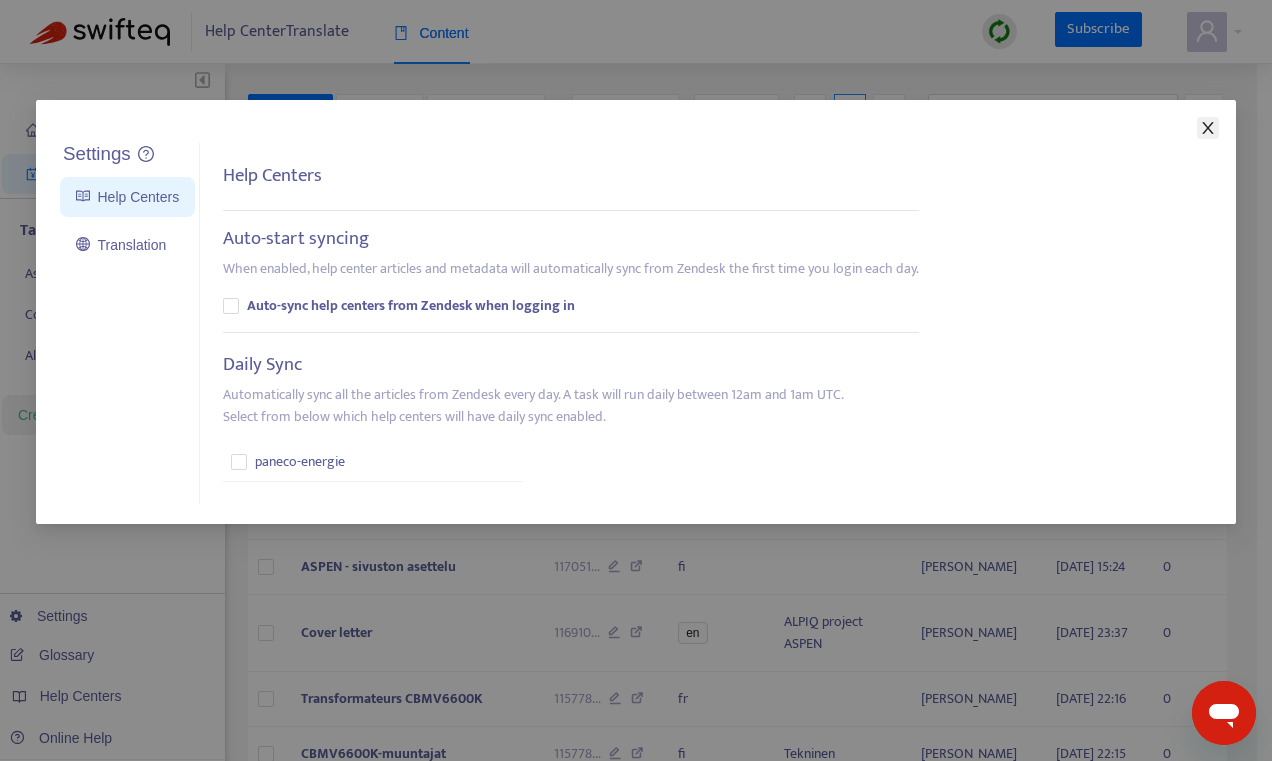 click 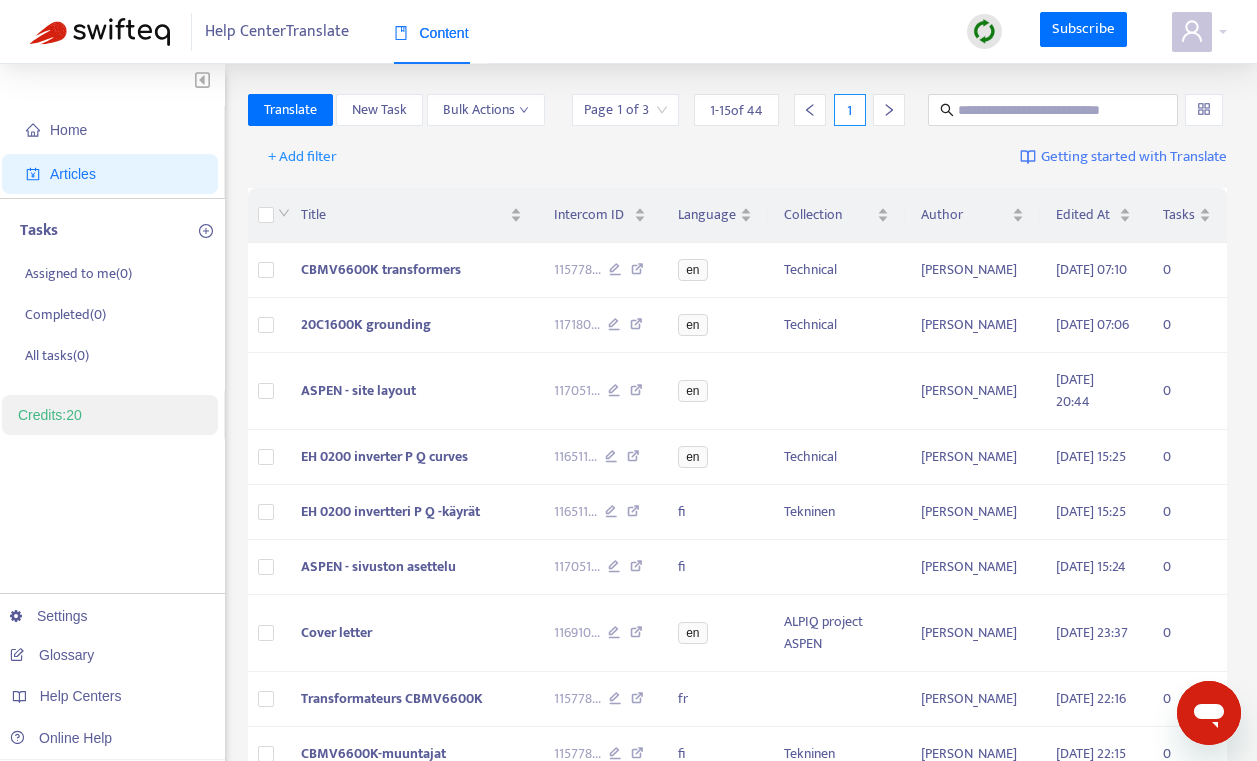 click at bounding box center (1209, 713) 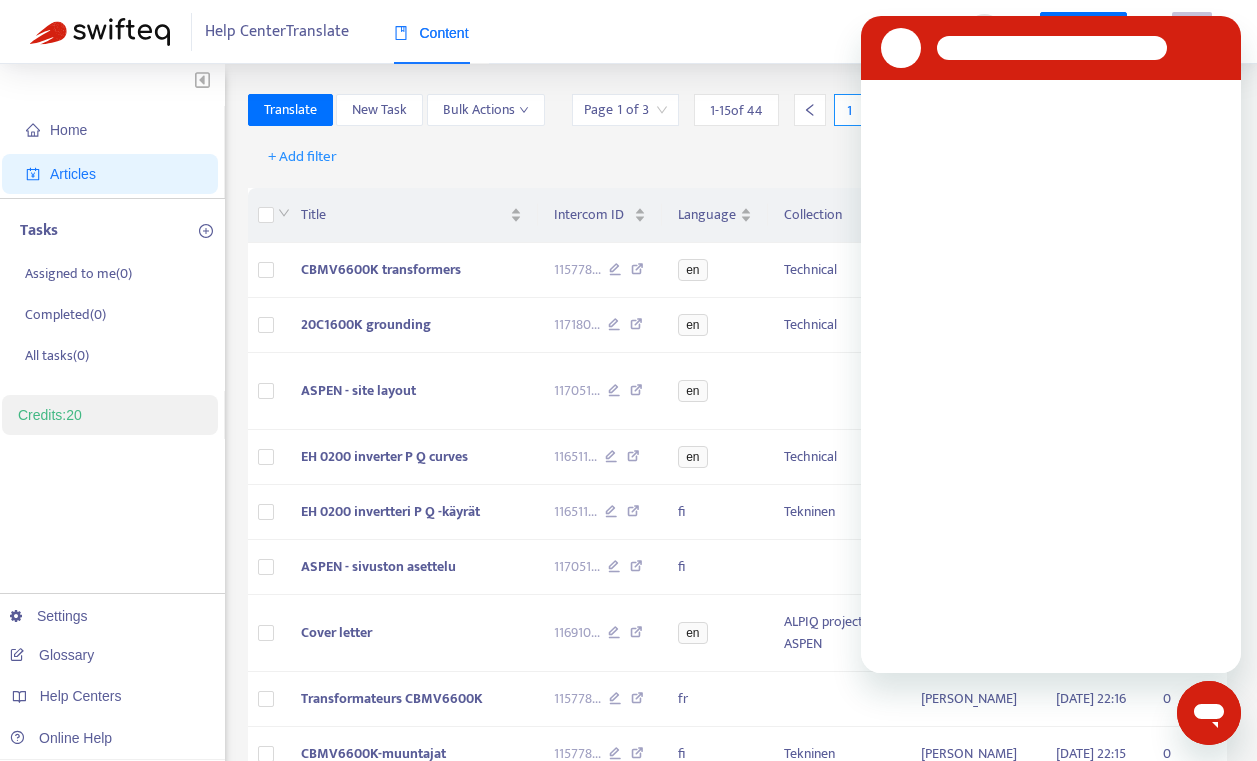 scroll, scrollTop: 0, scrollLeft: 0, axis: both 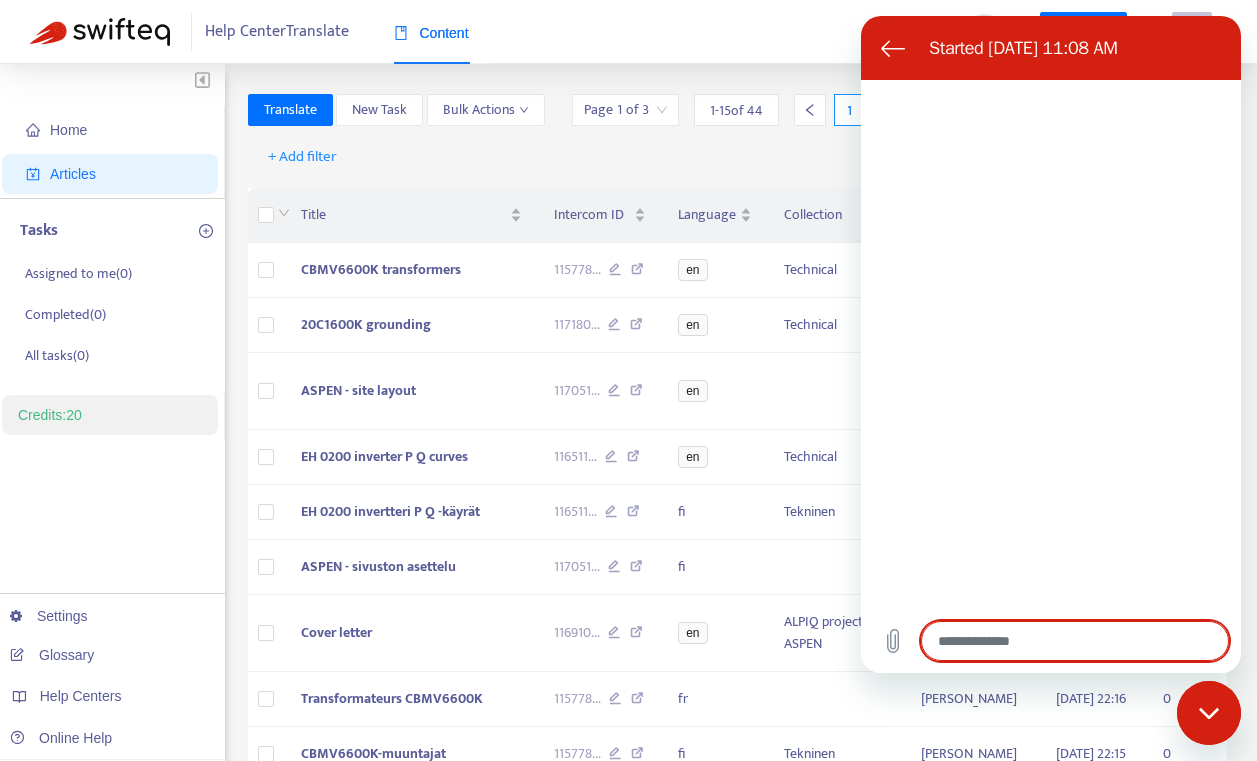 type on "*" 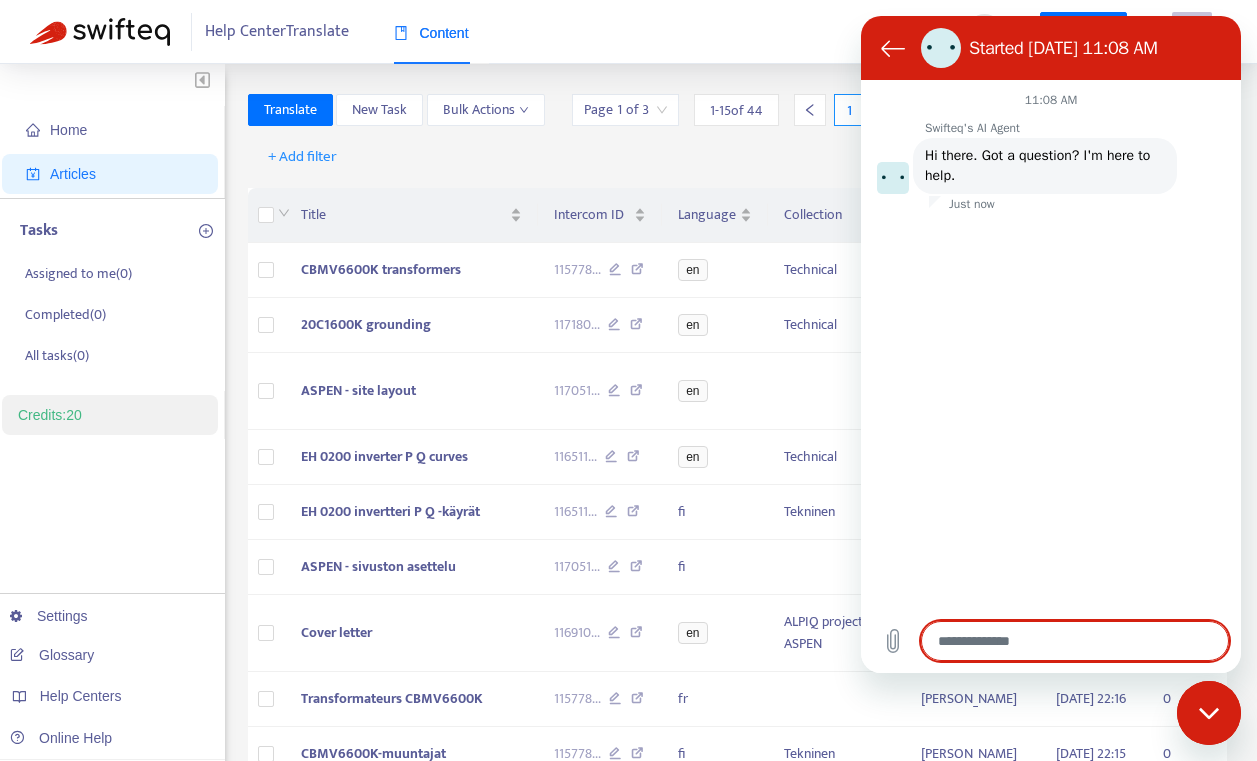type on "*" 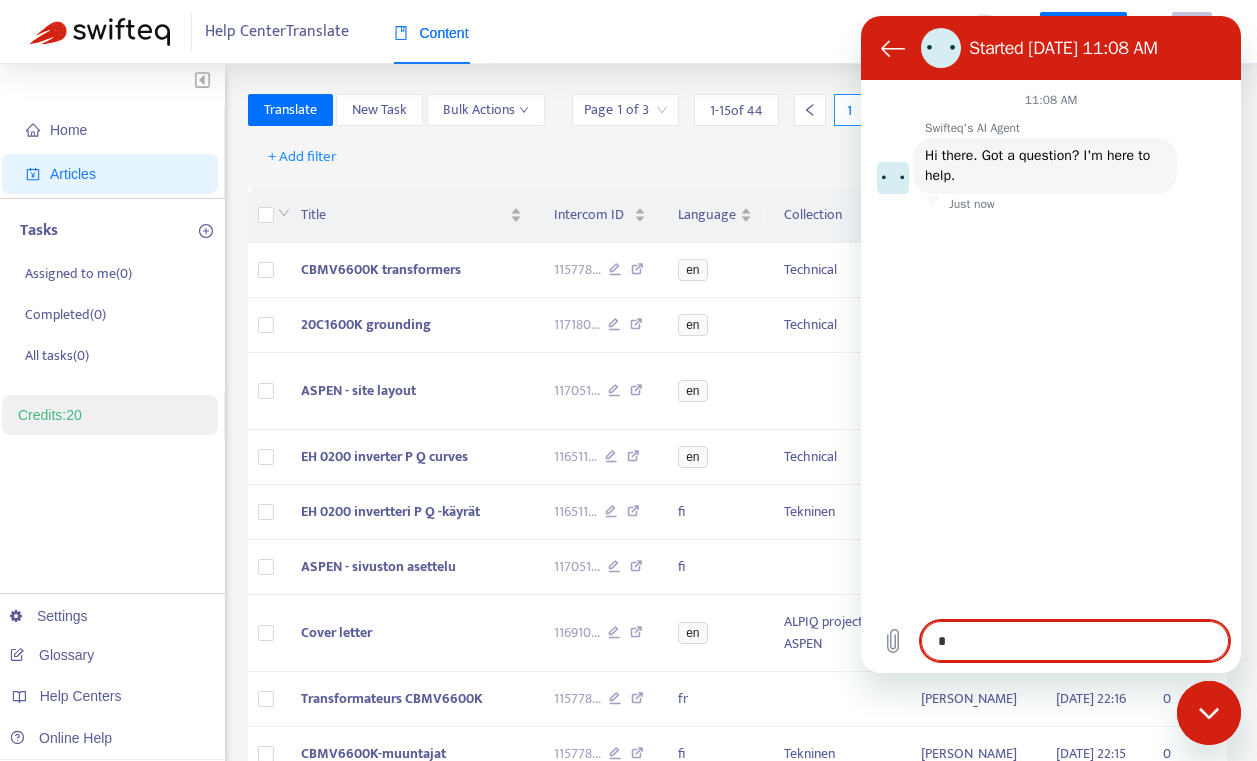 type on "**" 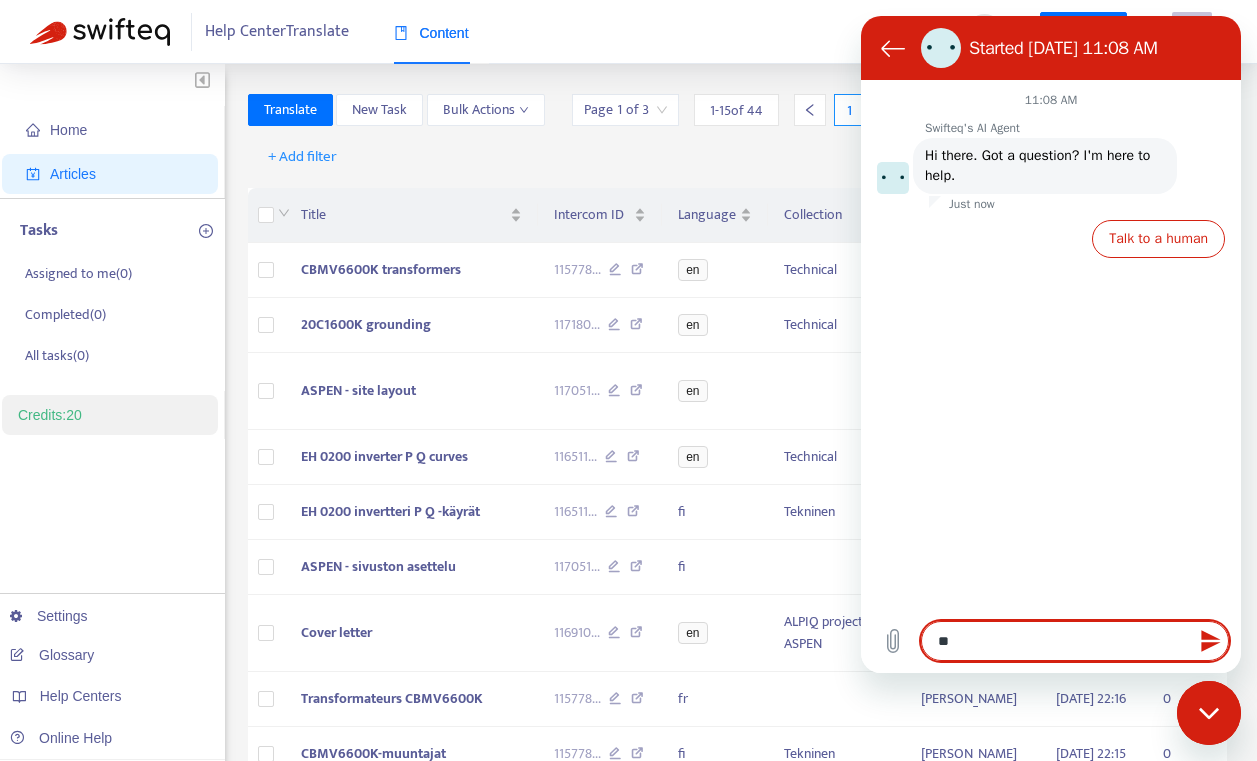 type on "***" 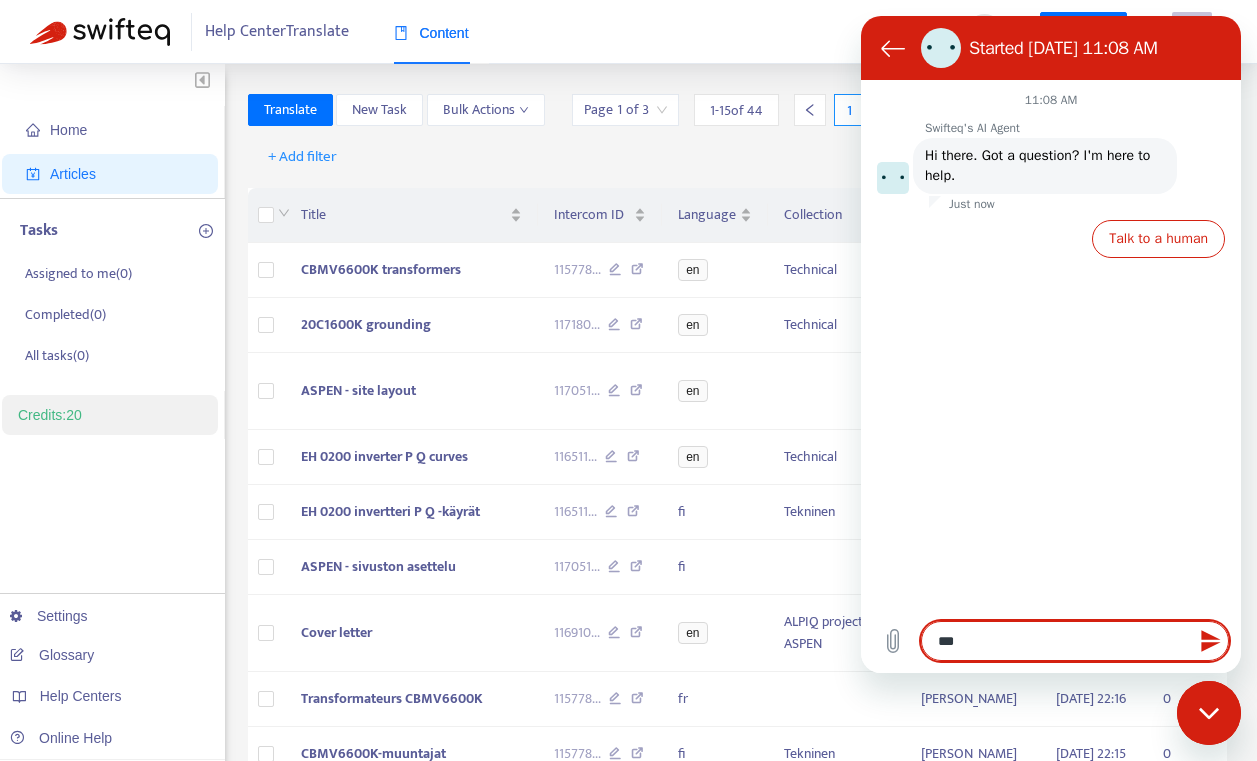 type on "****" 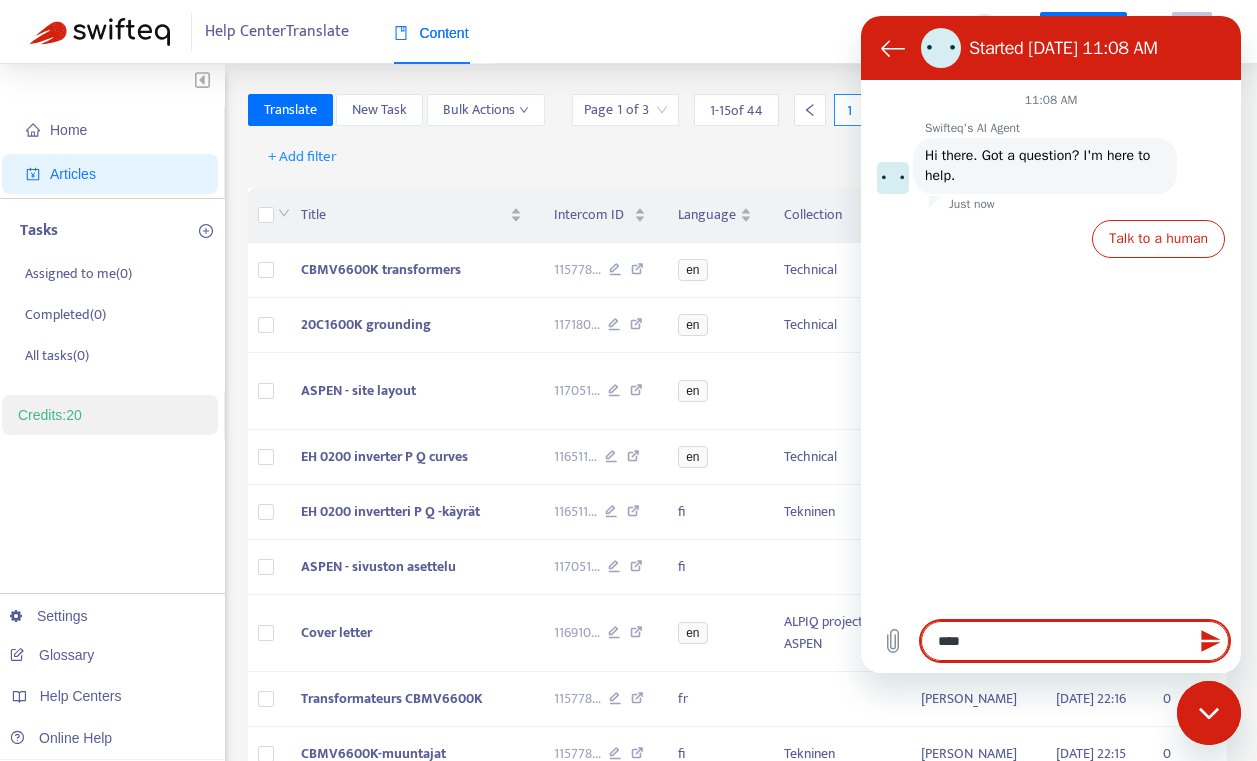 type on "*" 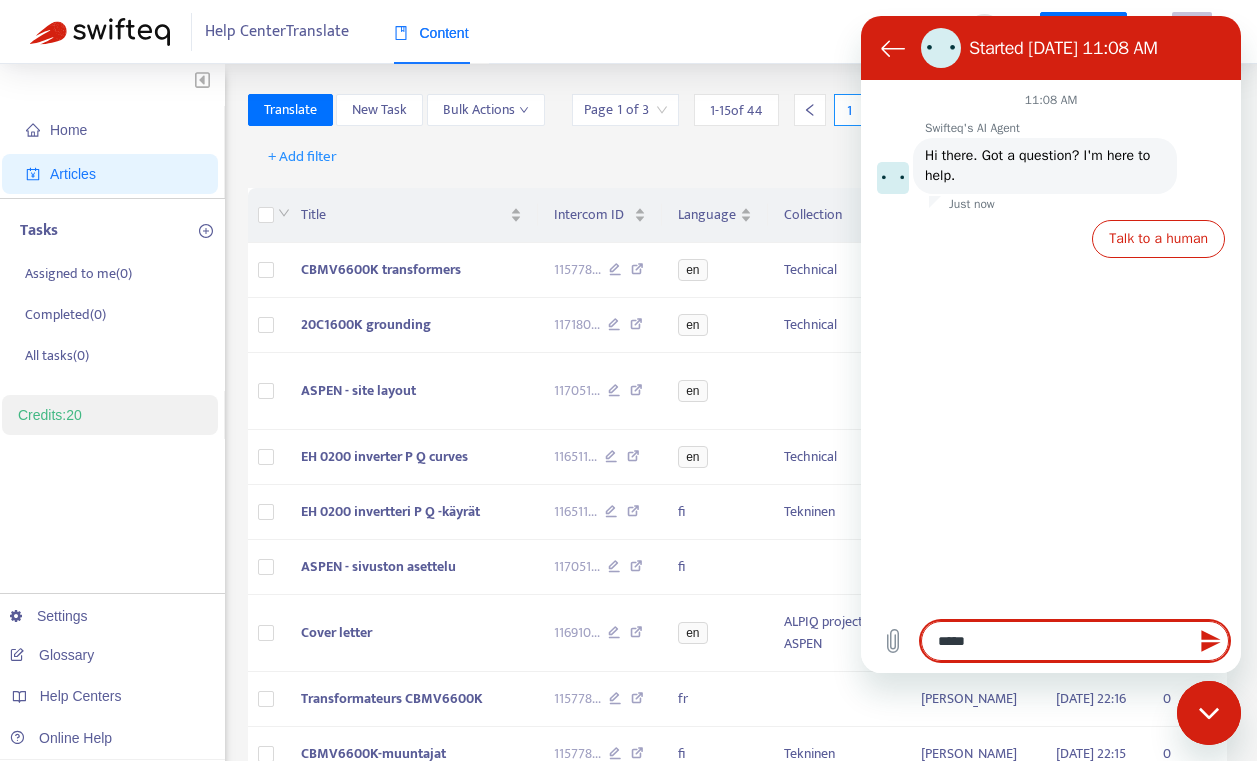 type on "*****" 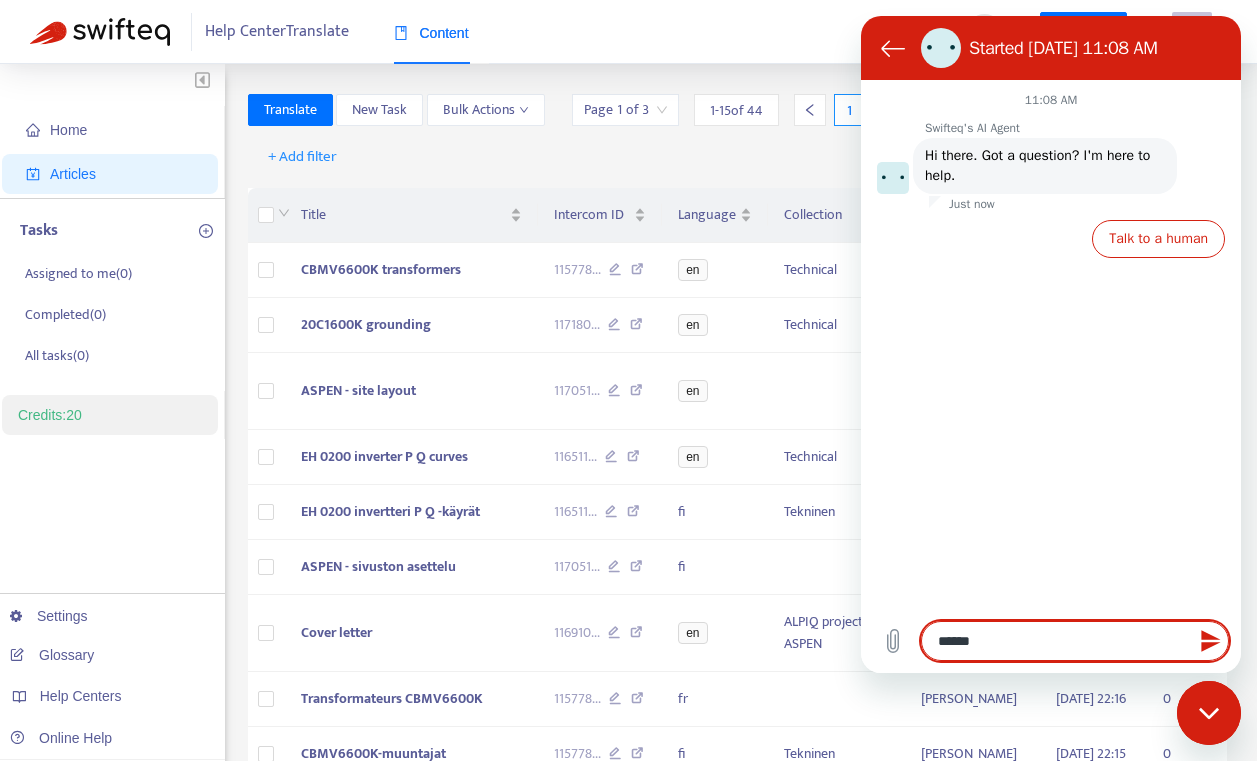 type on "*******" 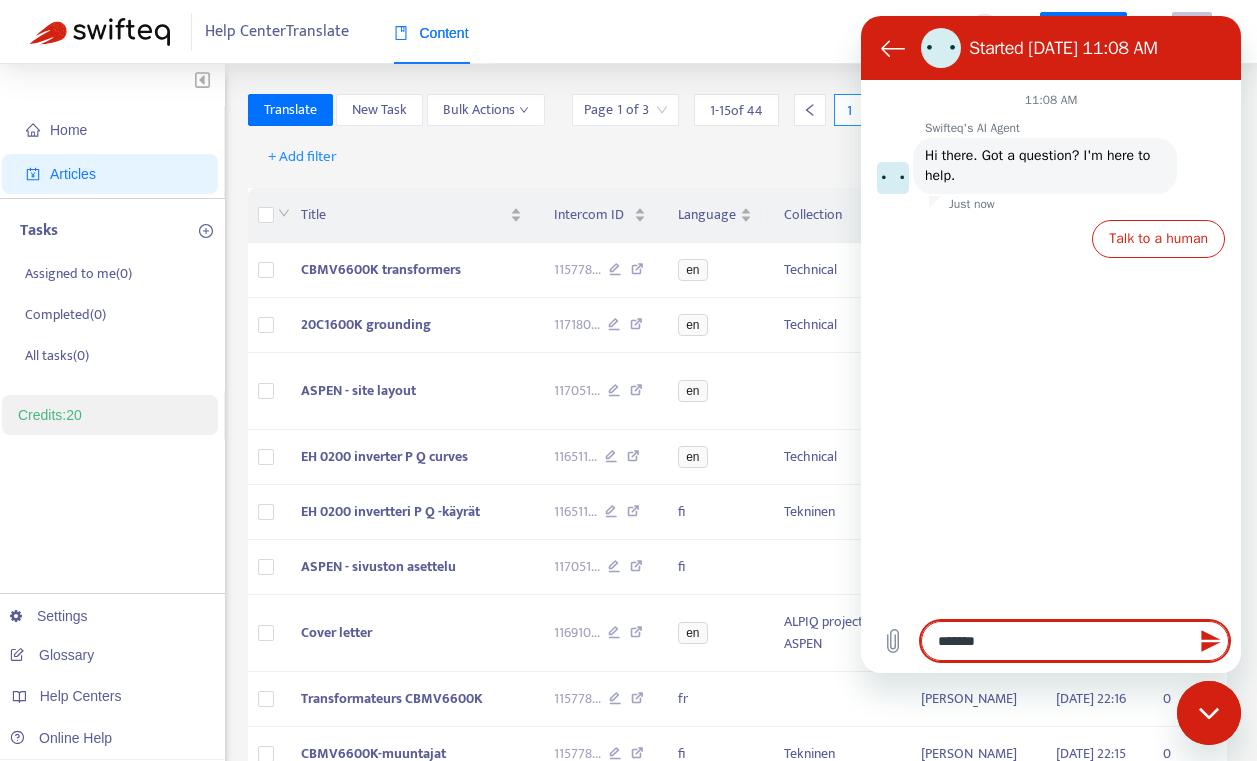 type on "********" 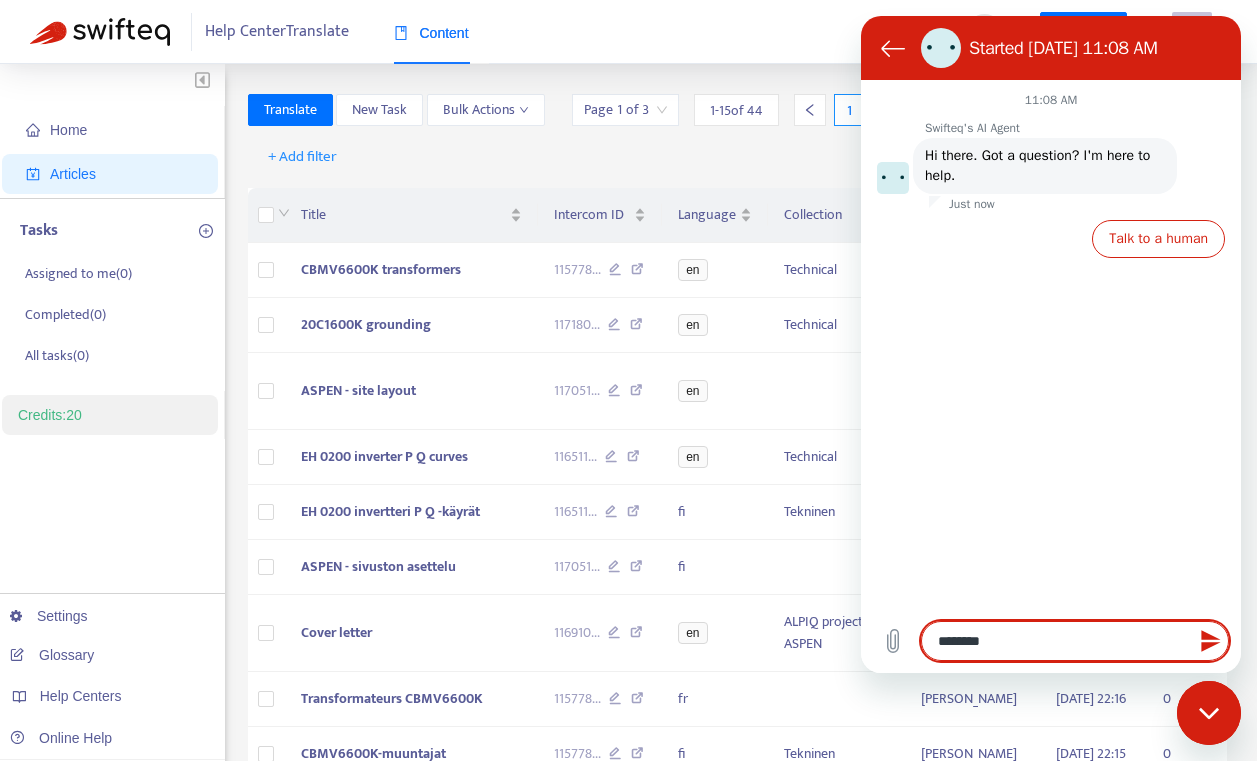 type on "*********" 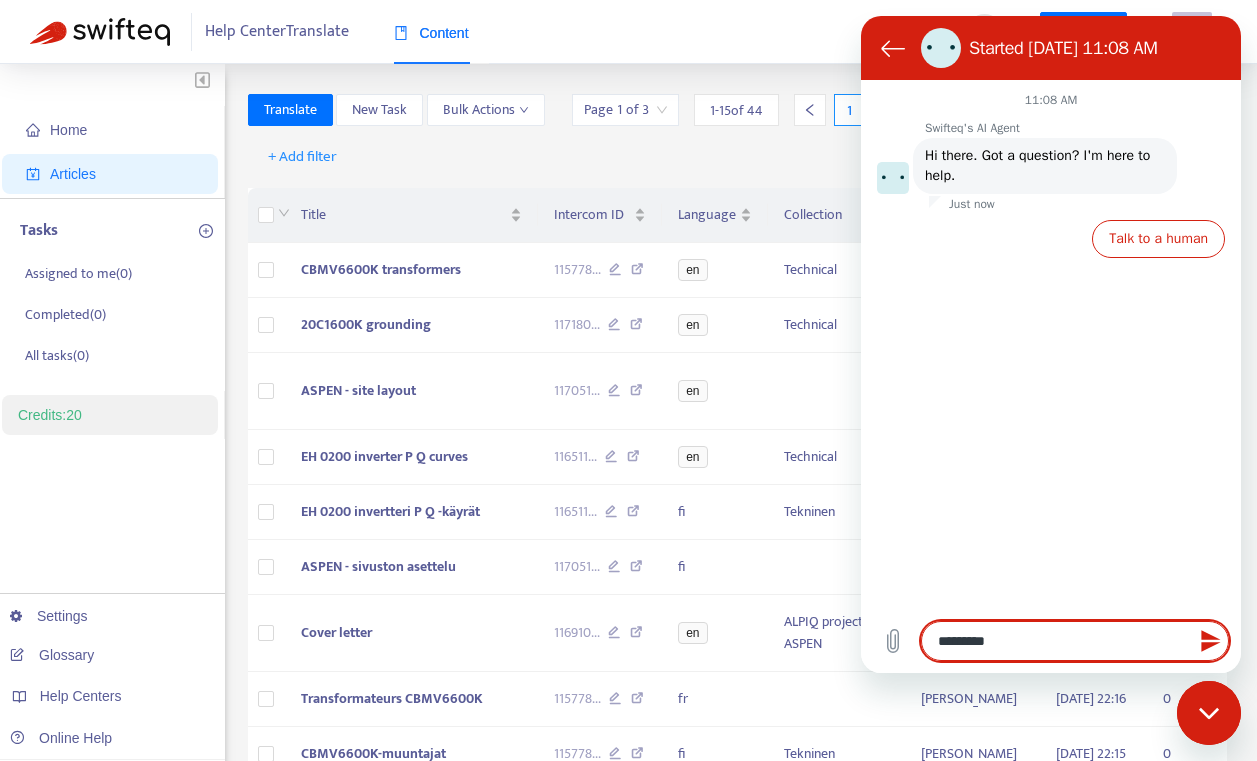 type on "**********" 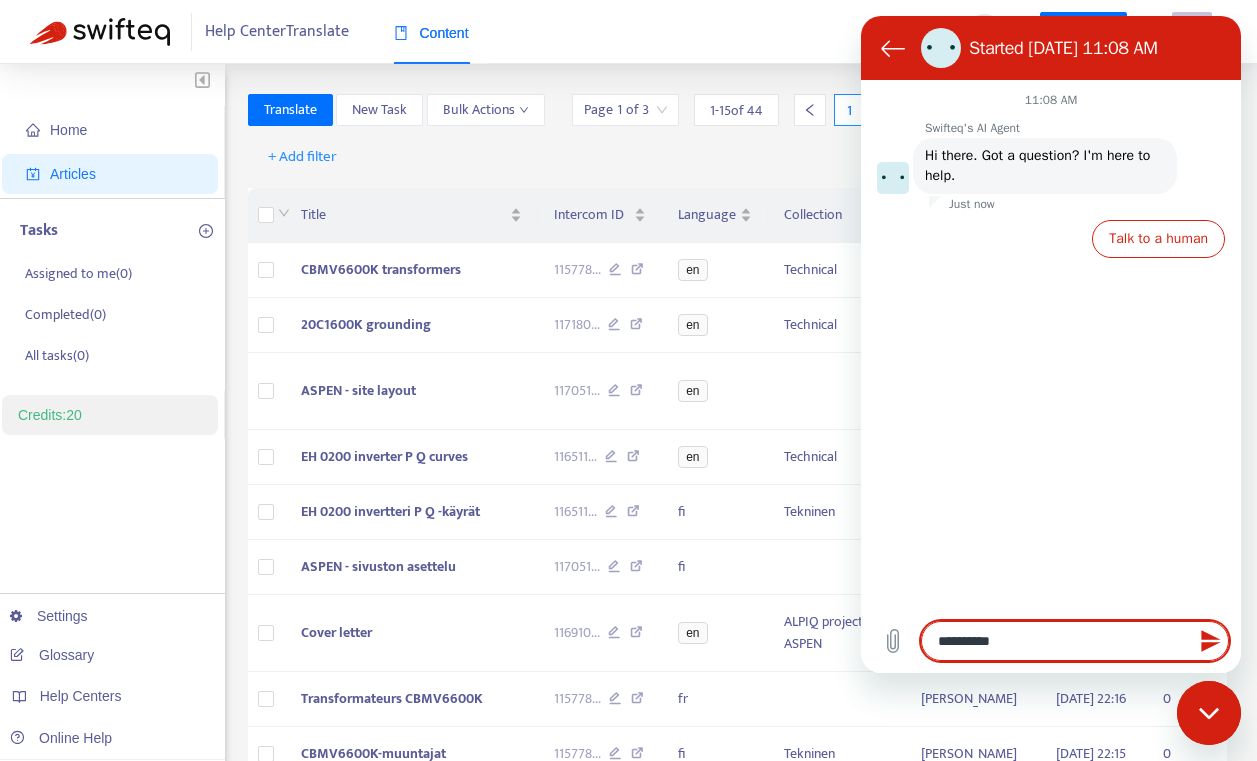 type on "**********" 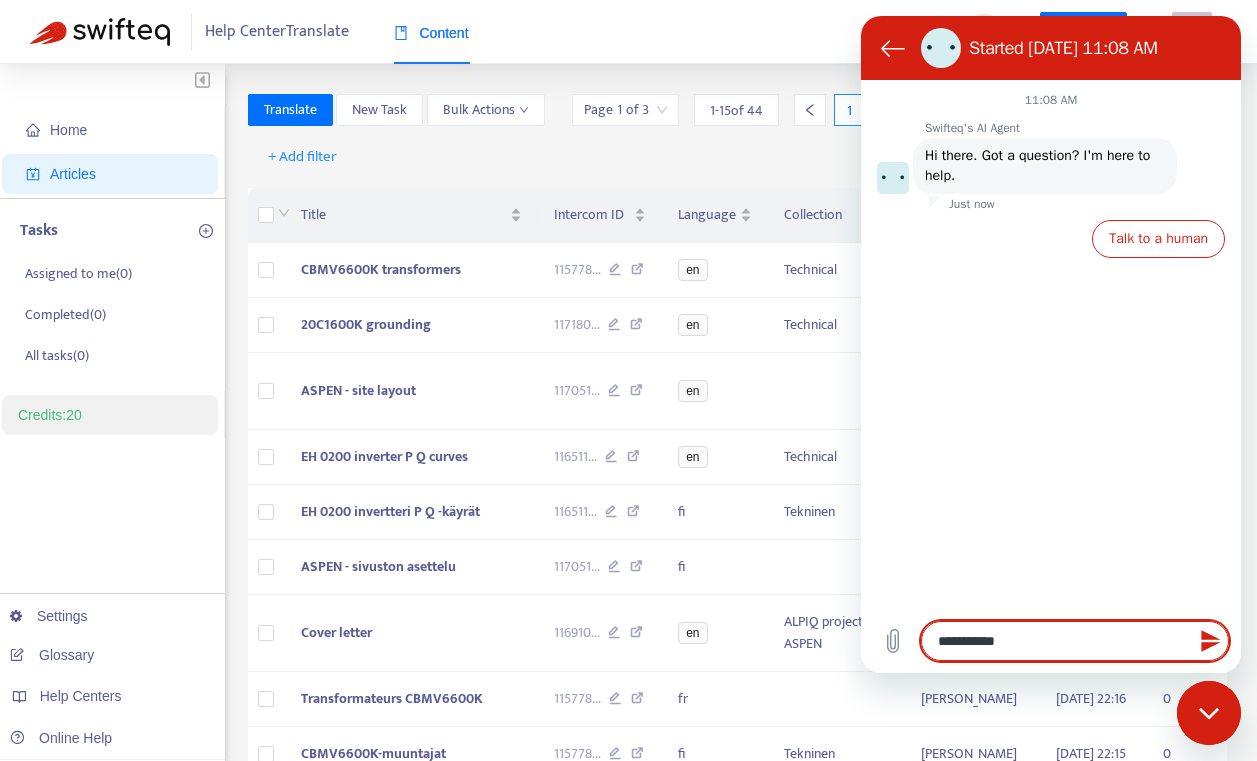 type on "**********" 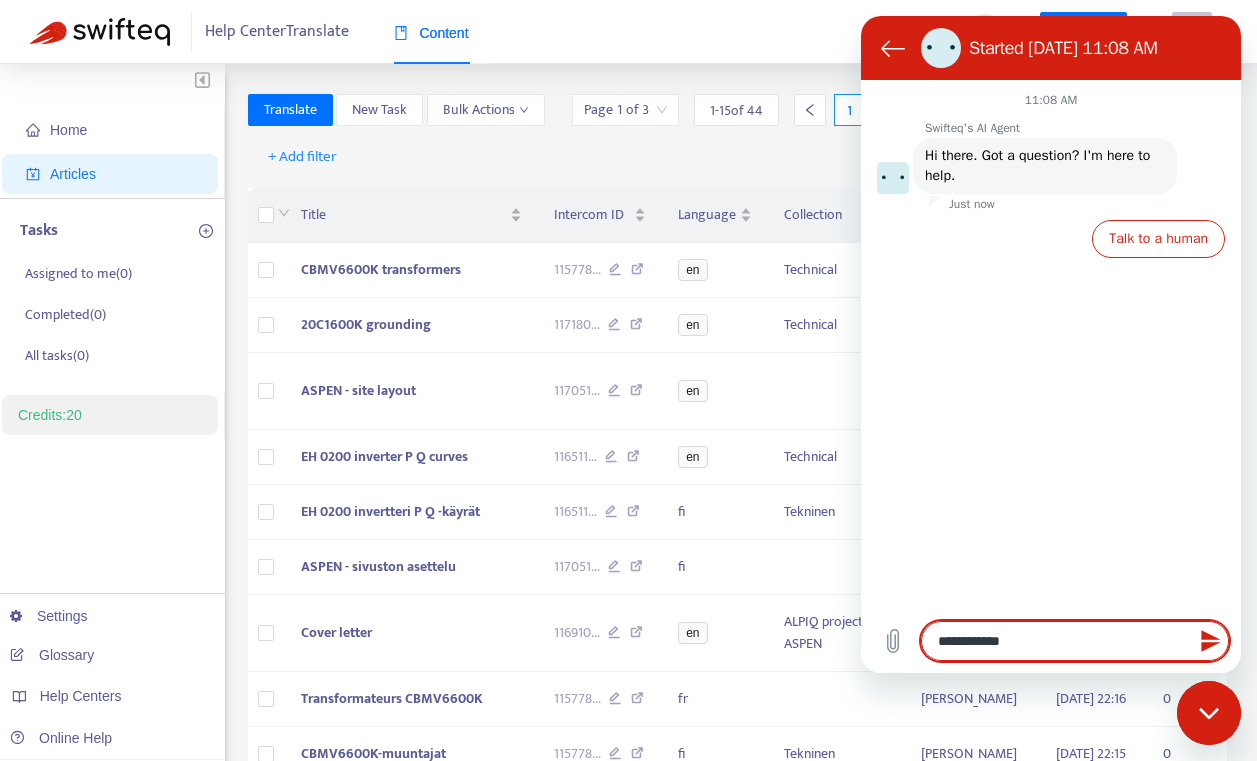 type on "**********" 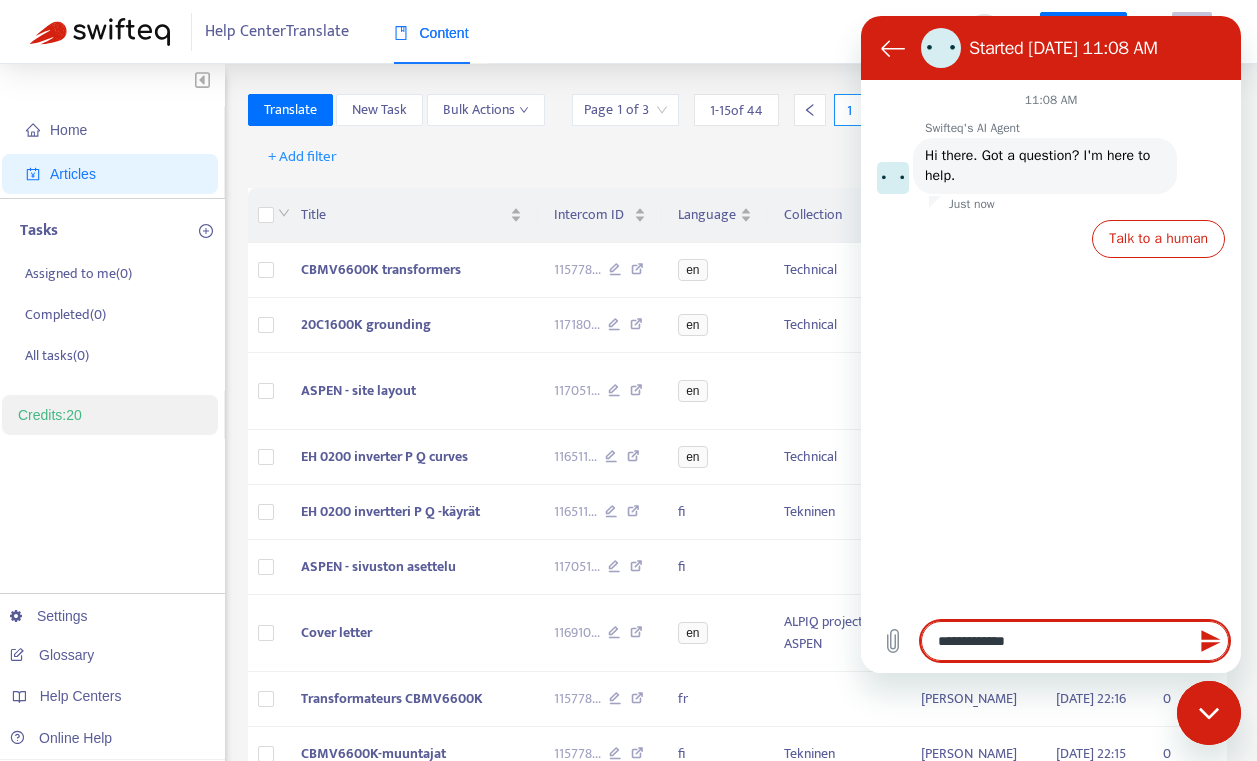type 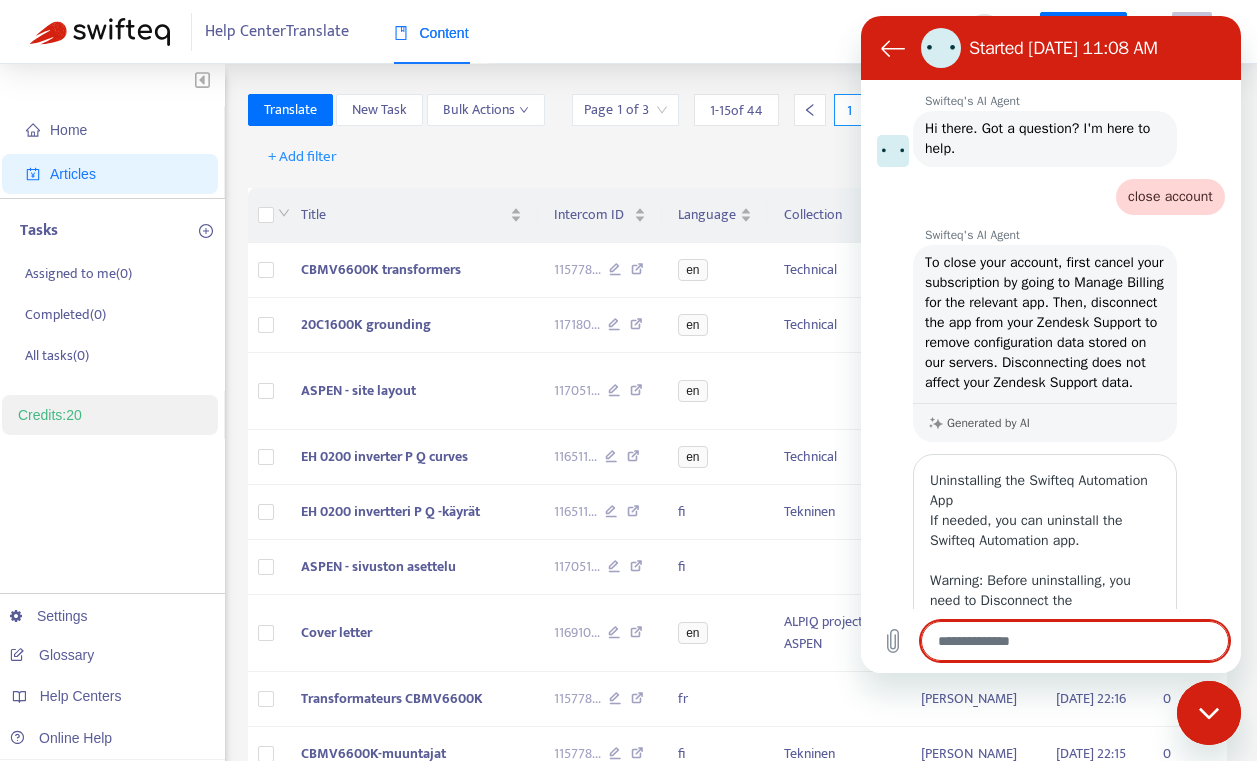 scroll, scrollTop: 26, scrollLeft: 0, axis: vertical 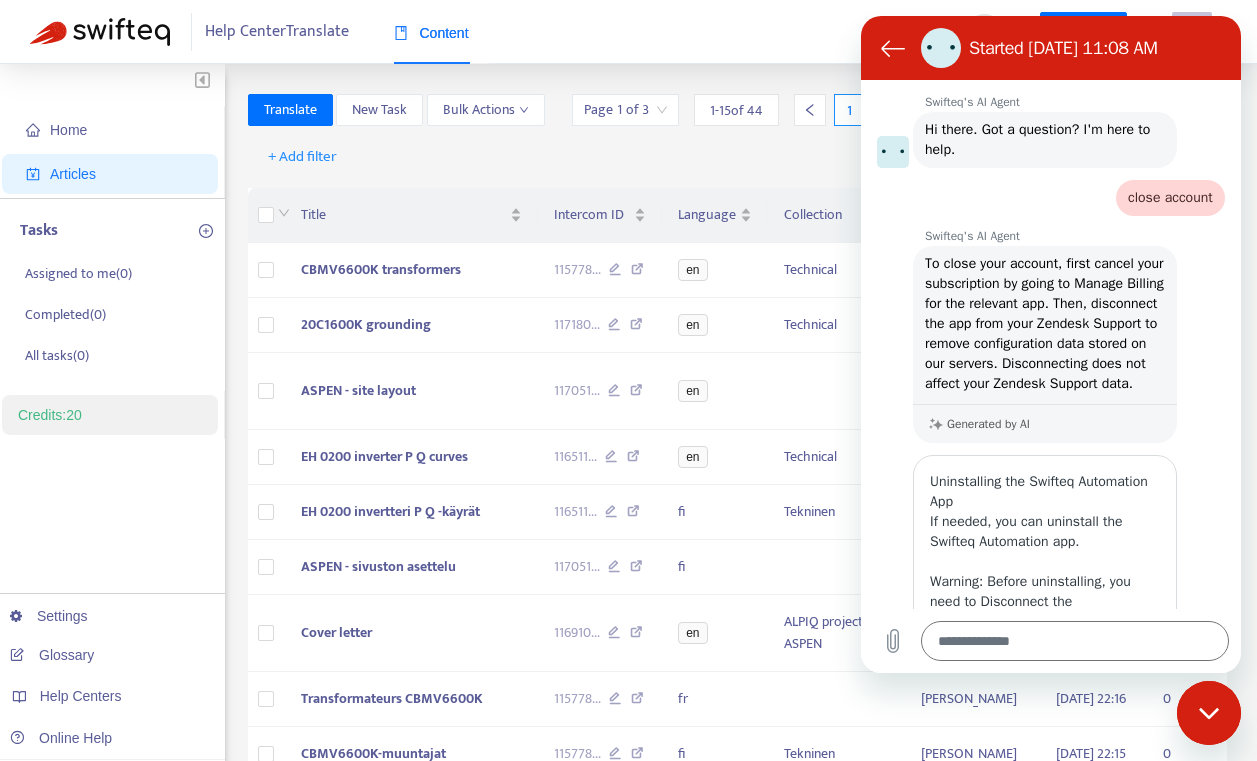 click on "Help Center  Translate" at bounding box center [277, 32] 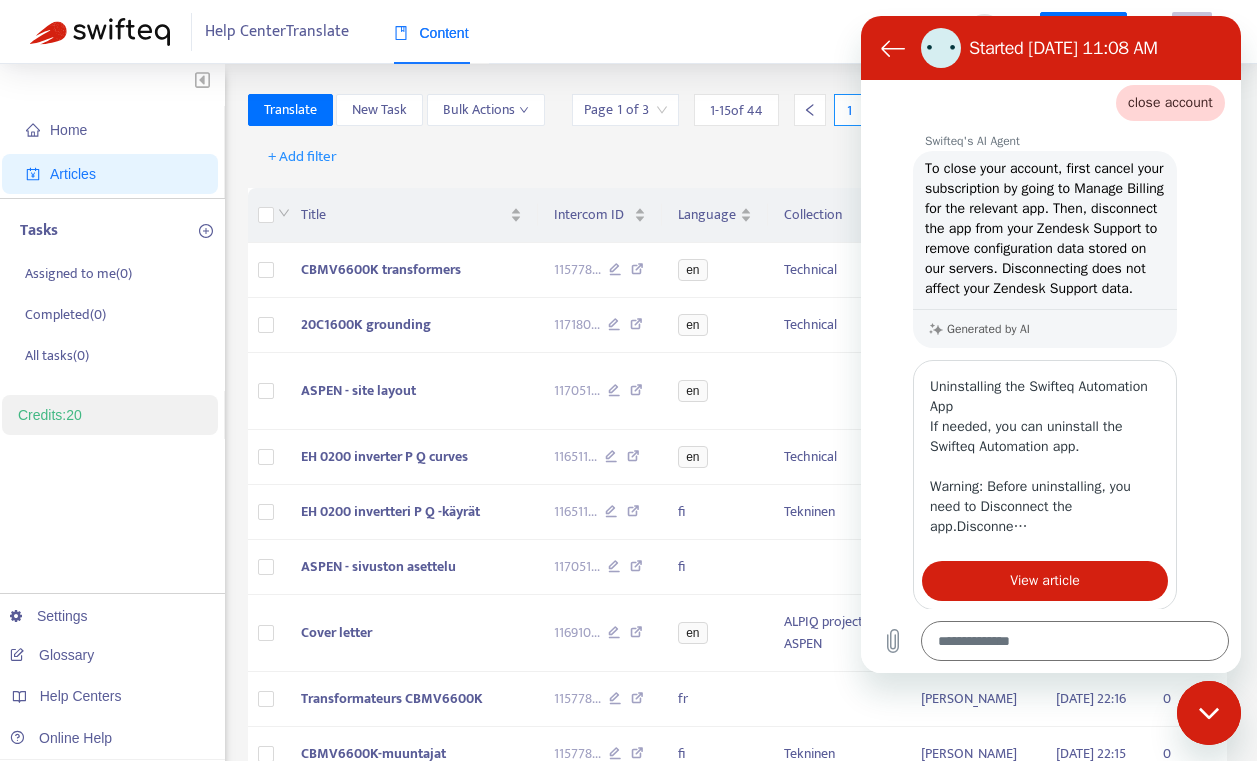 scroll, scrollTop: 261, scrollLeft: 0, axis: vertical 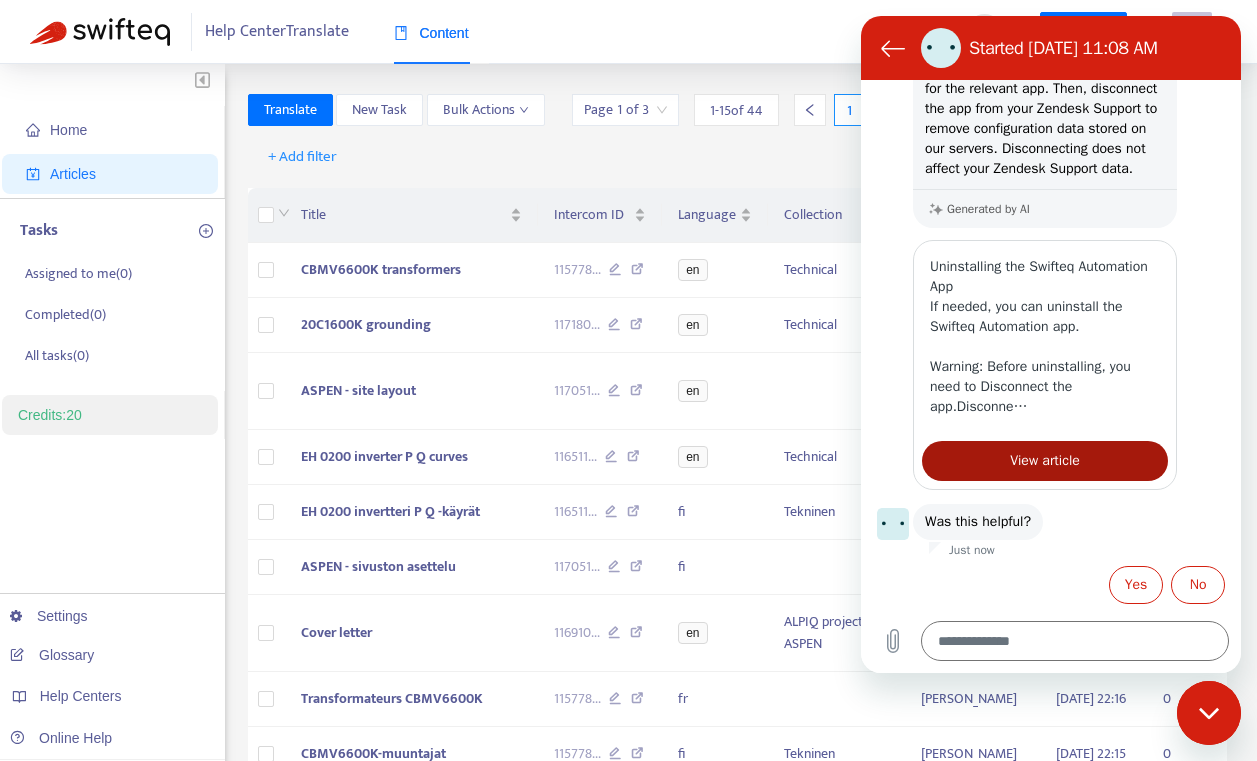 click on "View article" at bounding box center (1045, 461) 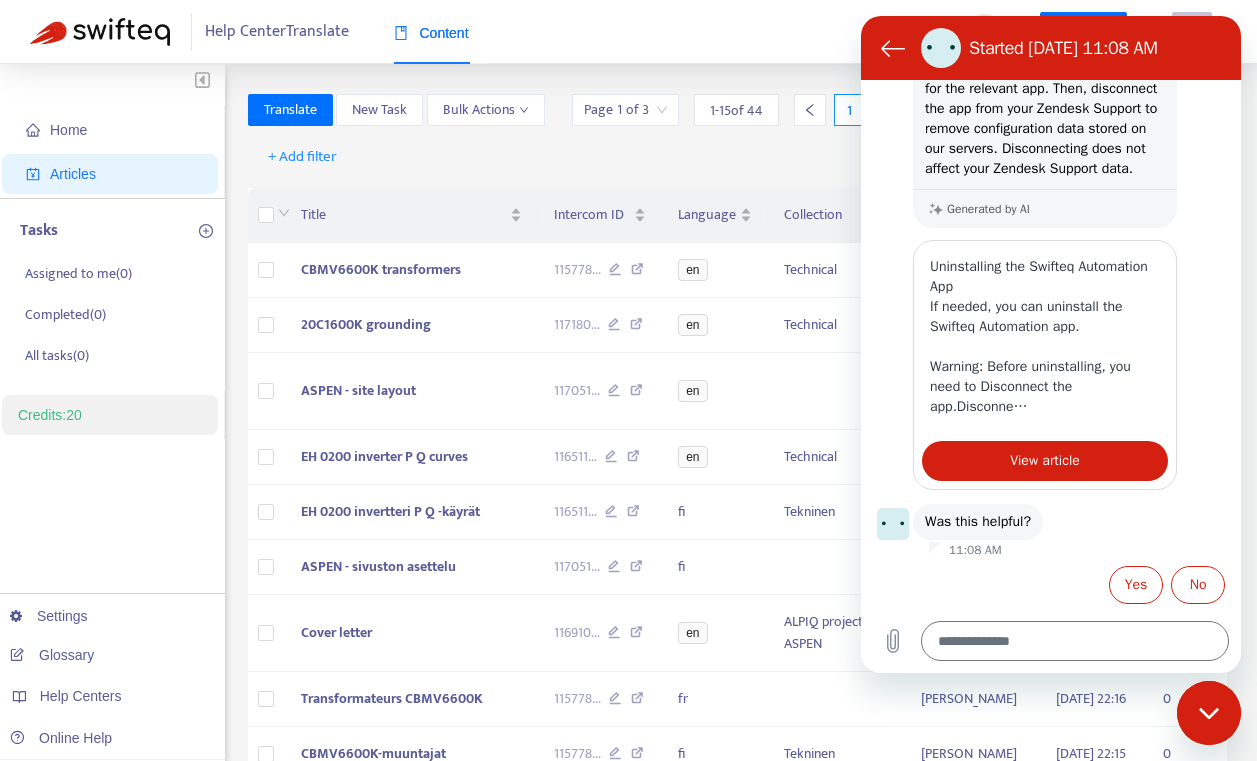click 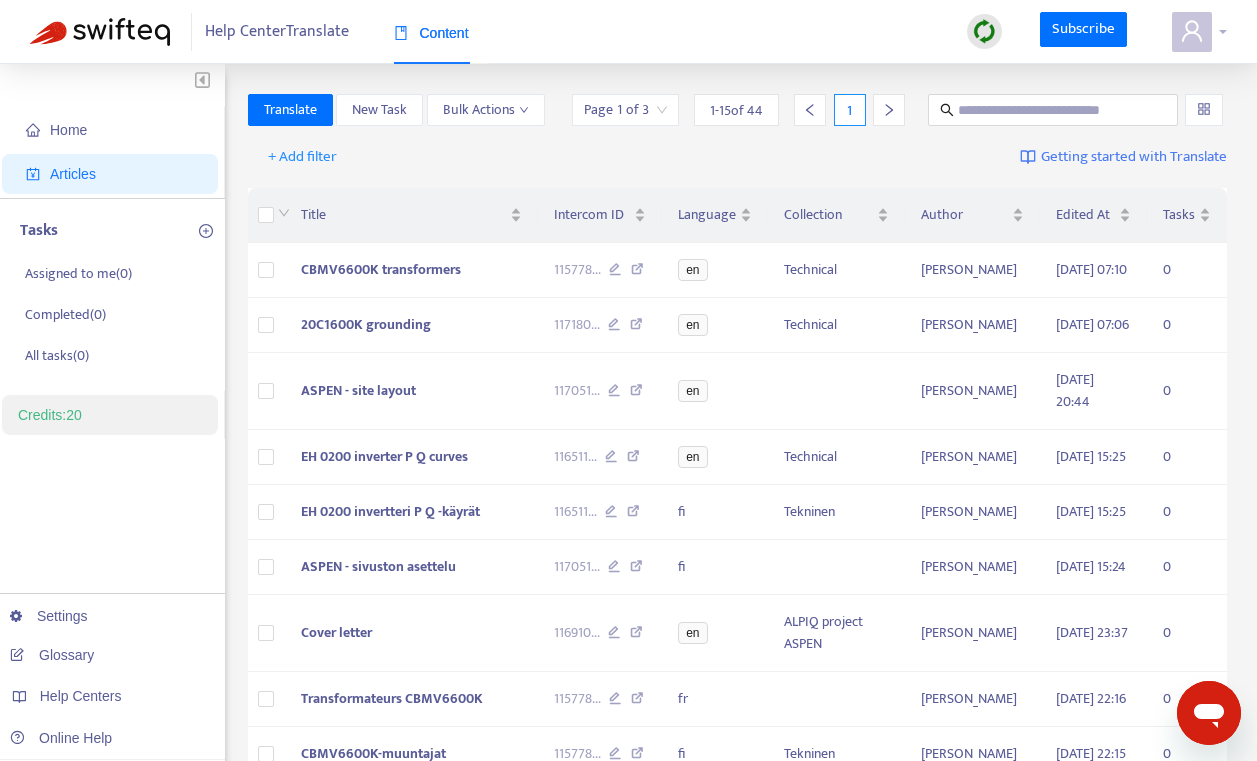 click 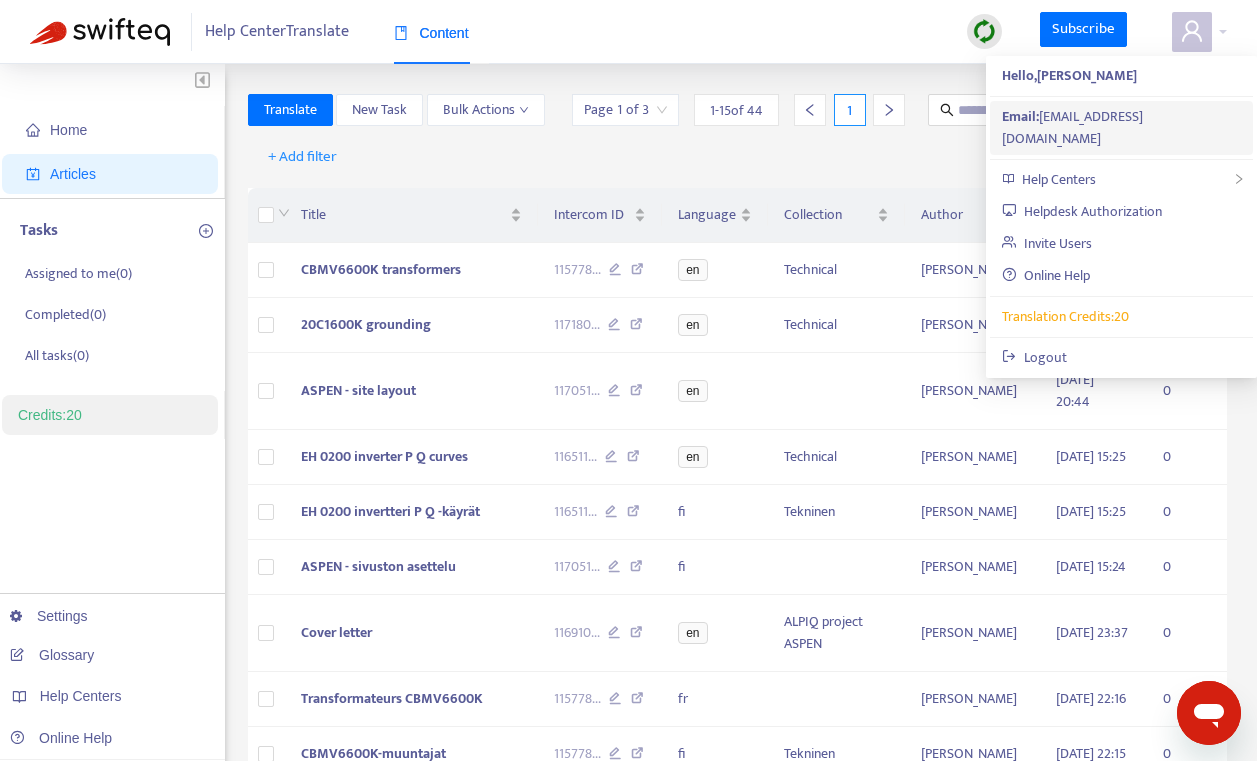 click on "Email:  herve.jegou@paneco.energy" at bounding box center (1121, 128) 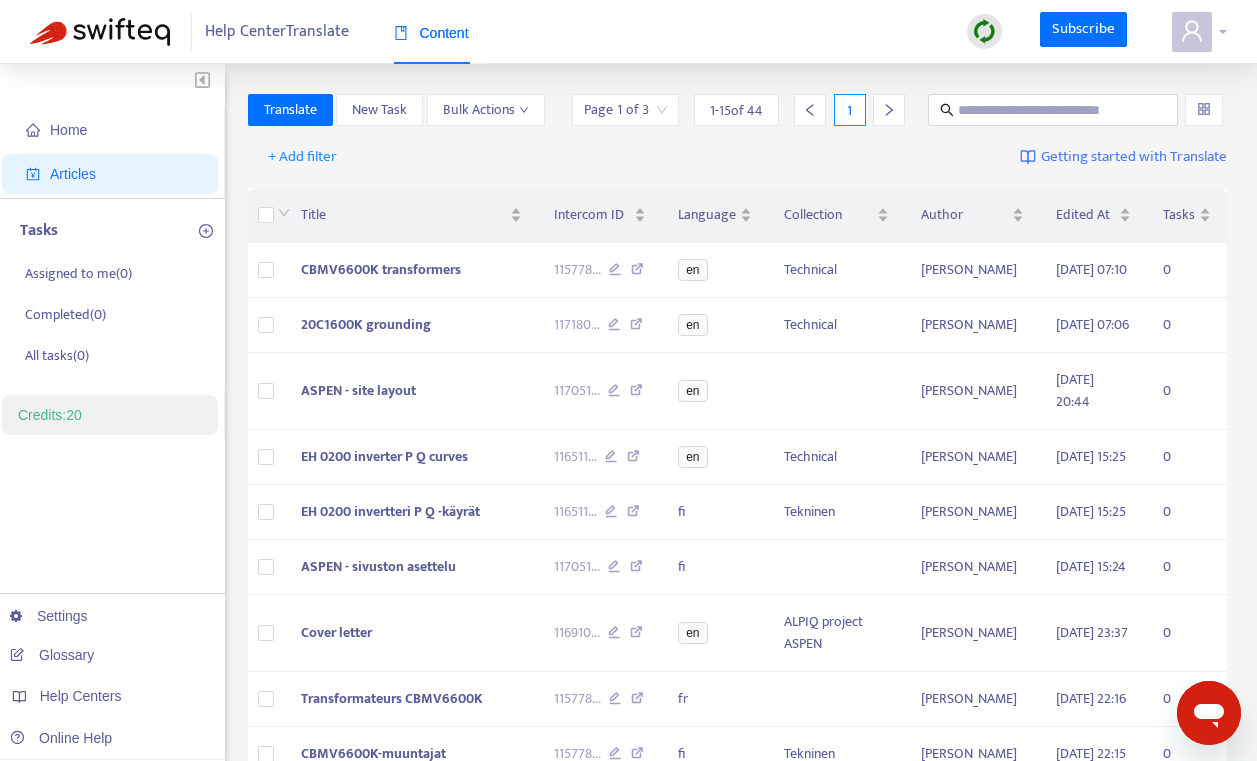click 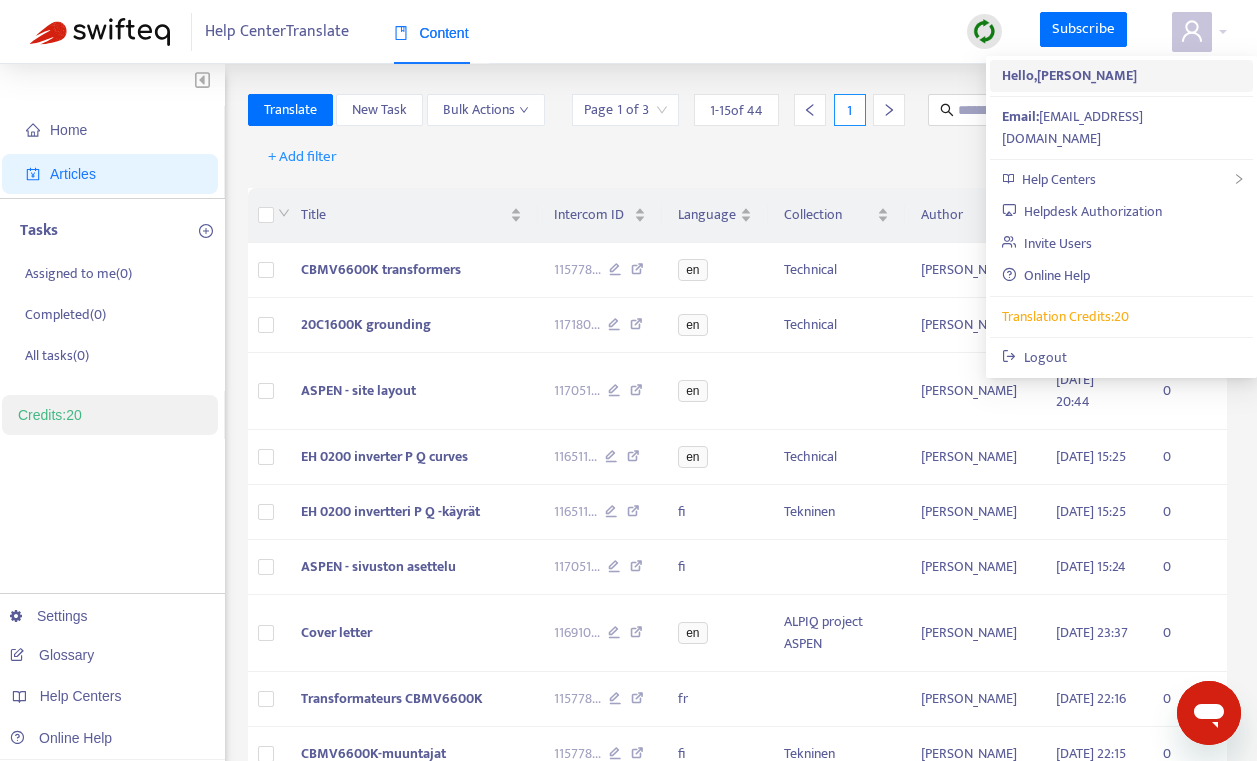 click on "Hello,  Herve Jegou" at bounding box center [1069, 75] 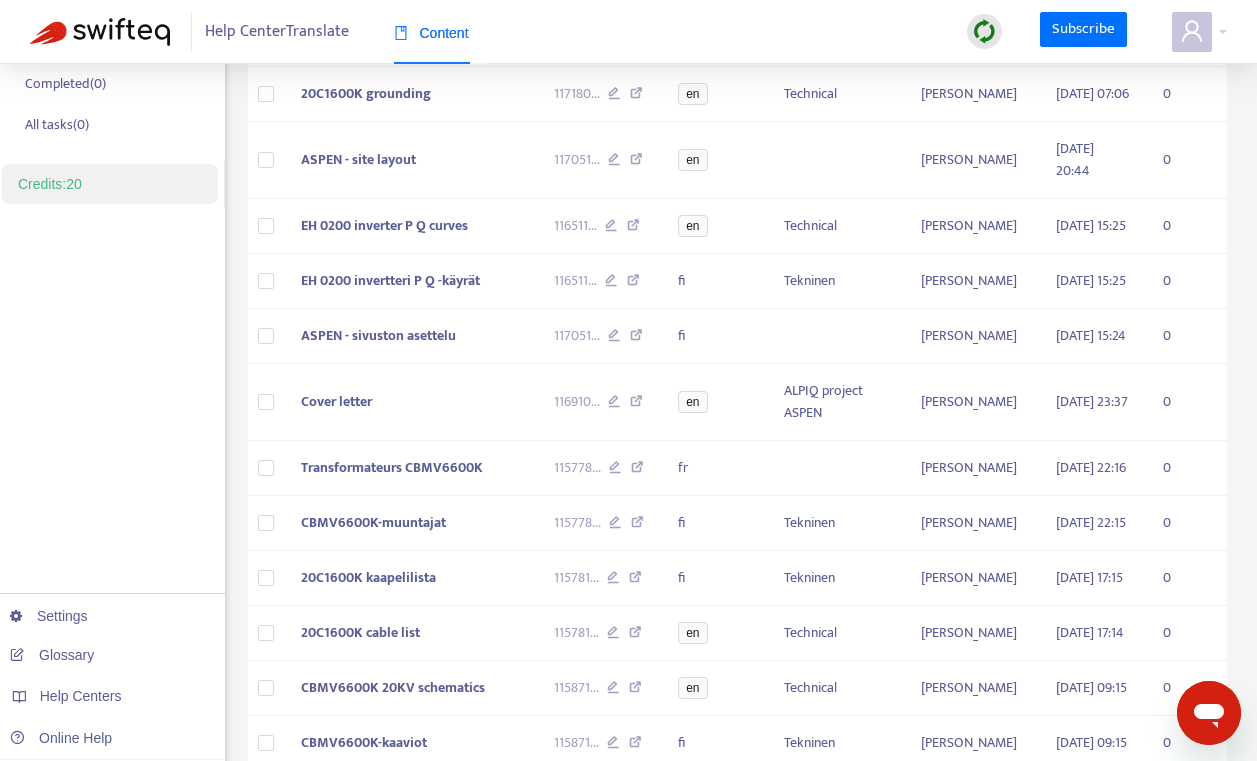 scroll, scrollTop: 231, scrollLeft: 0, axis: vertical 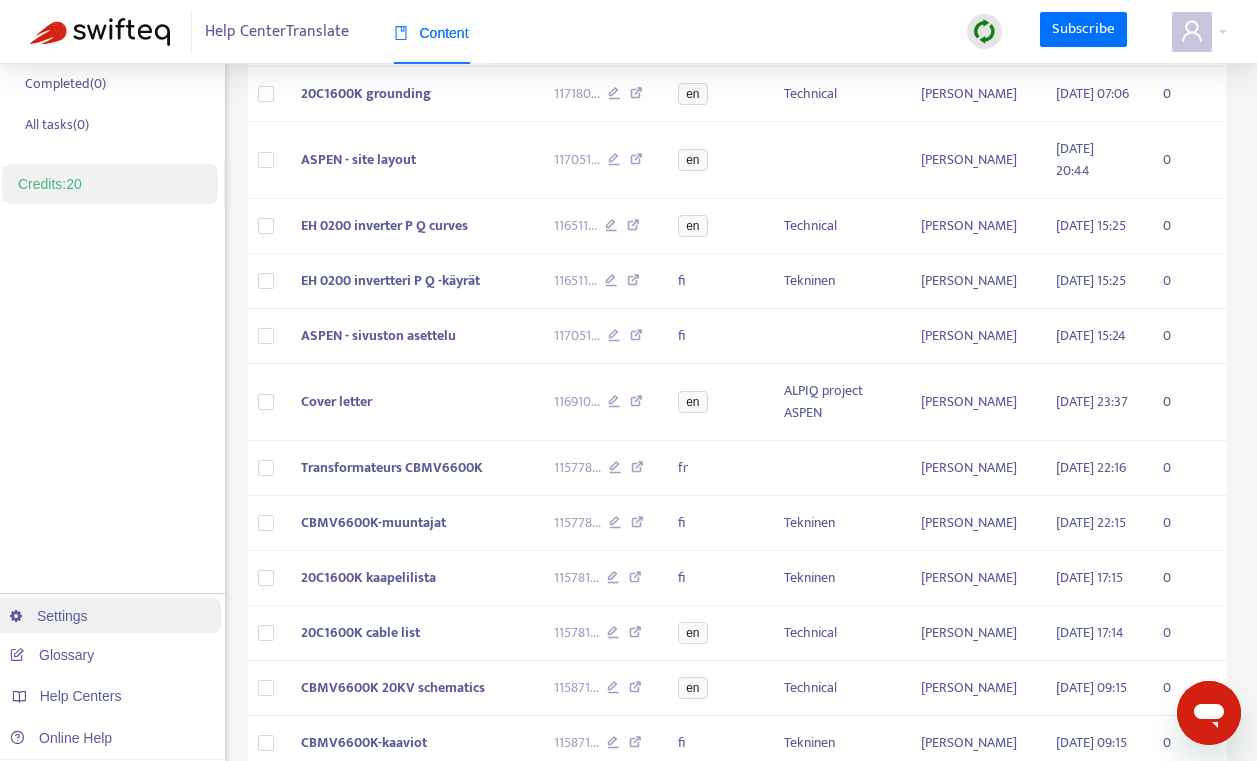 click on "Settings" at bounding box center (49, 616) 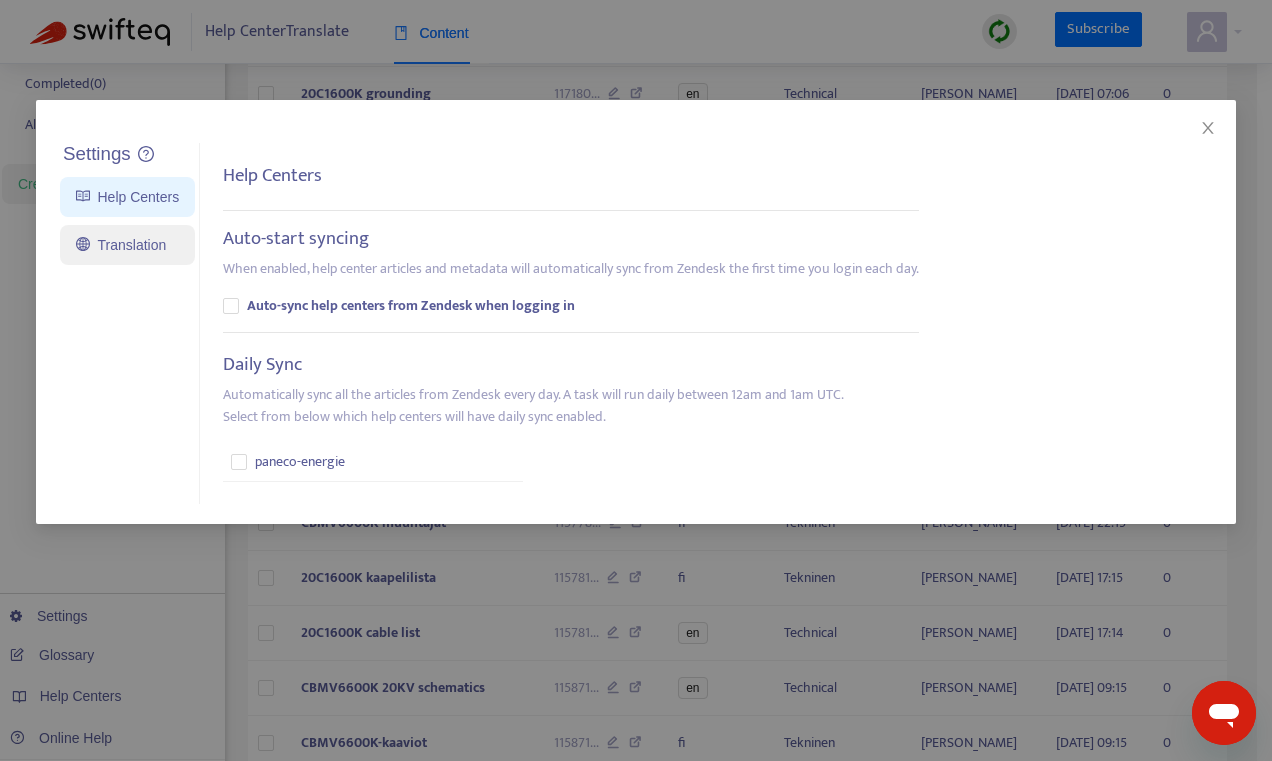 click on "Translation" at bounding box center (121, 245) 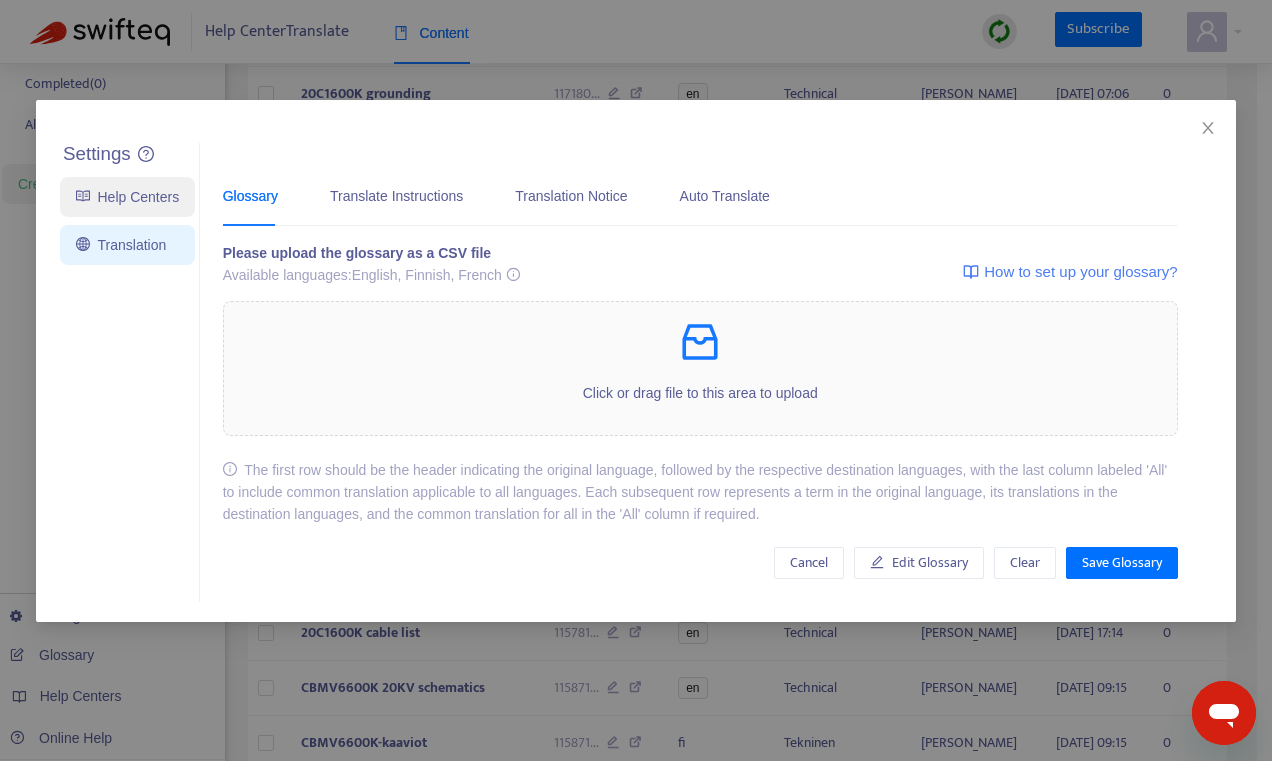 click on "Help Centers" at bounding box center (127, 197) 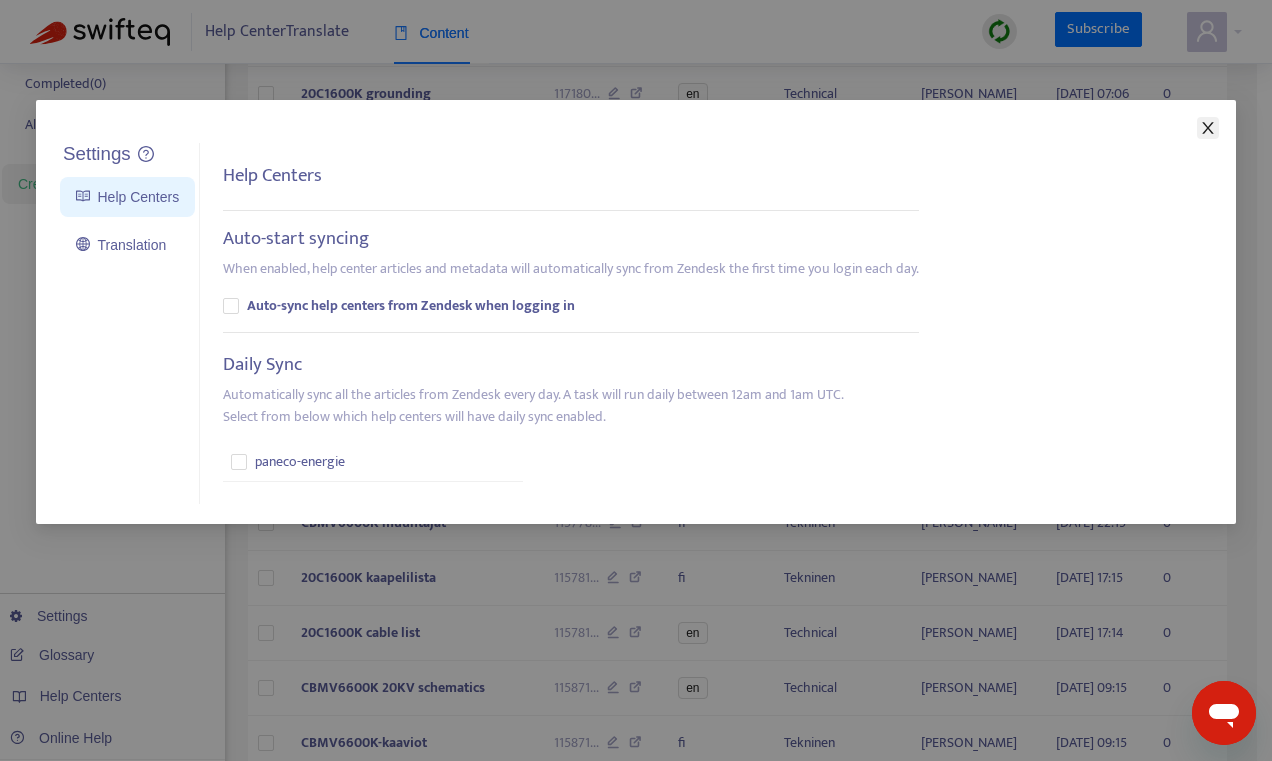 click 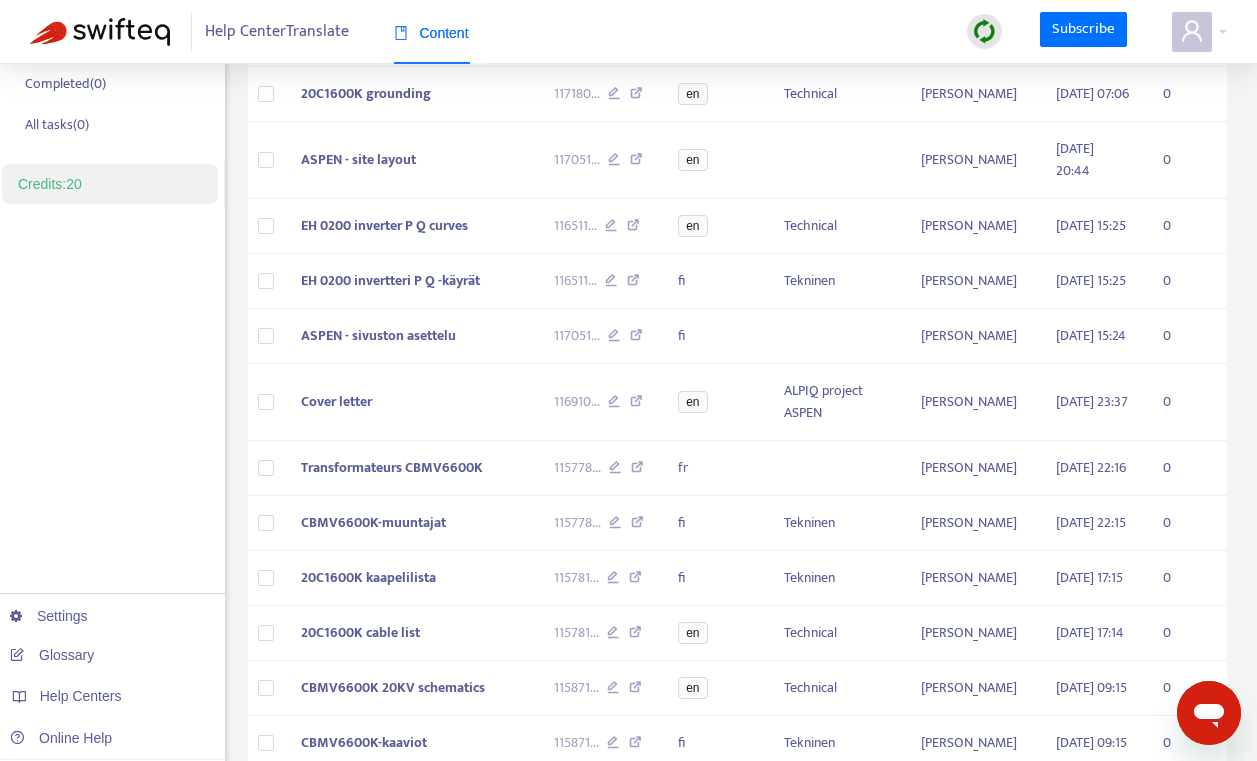 click on "Help Center  Translate" at bounding box center (277, 32) 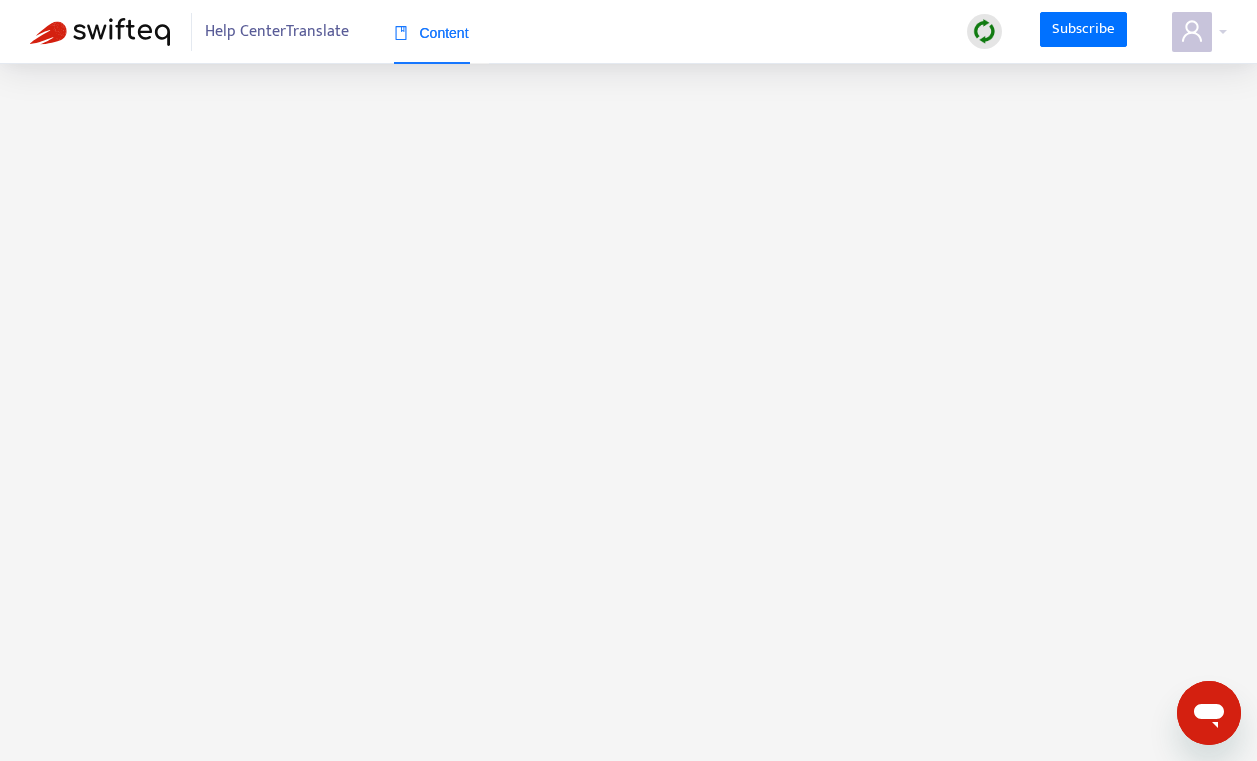 scroll, scrollTop: 0, scrollLeft: 0, axis: both 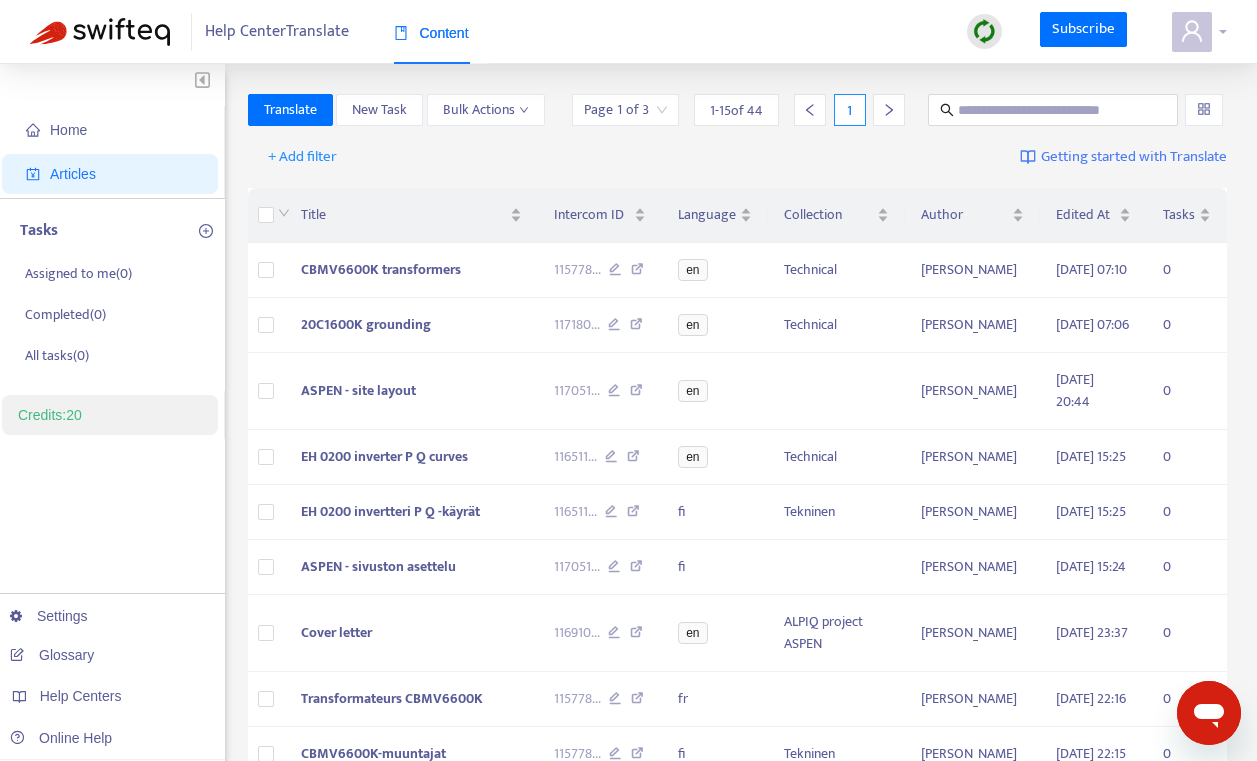 click at bounding box center (1192, 32) 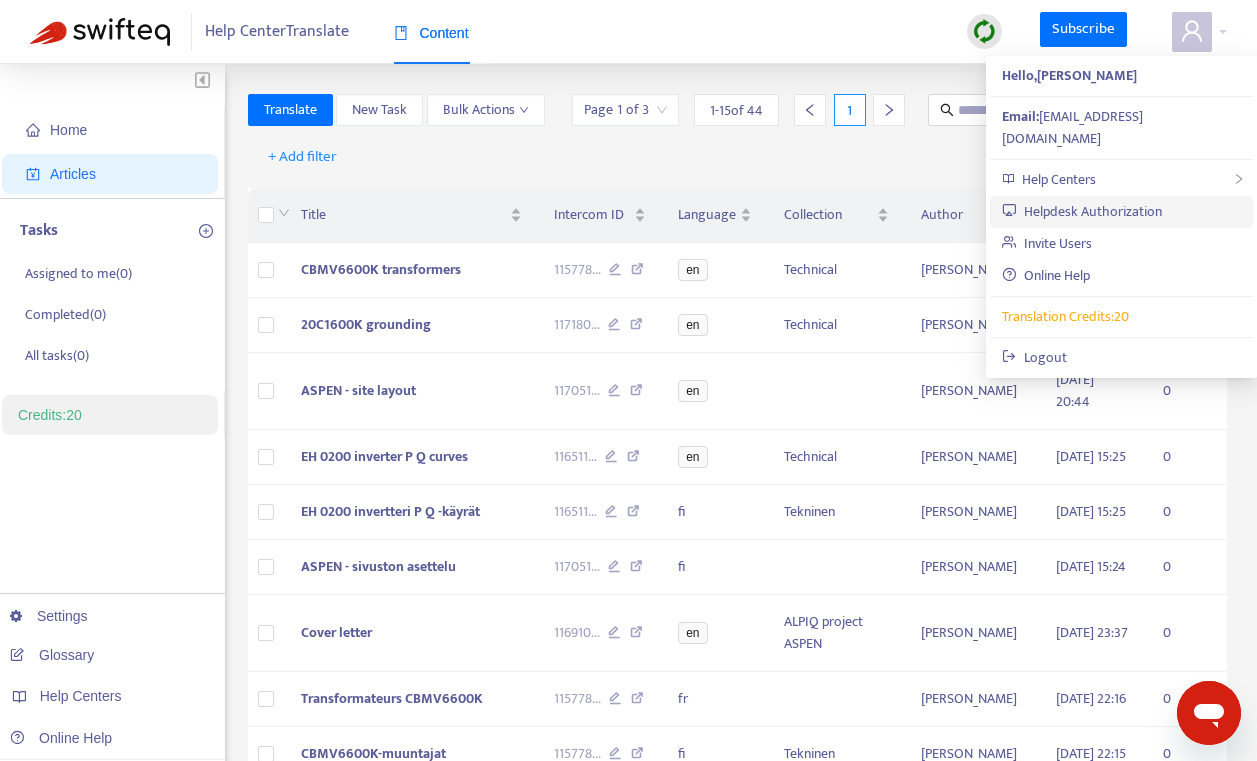 click on "Helpdesk Authorization" at bounding box center (1082, 211) 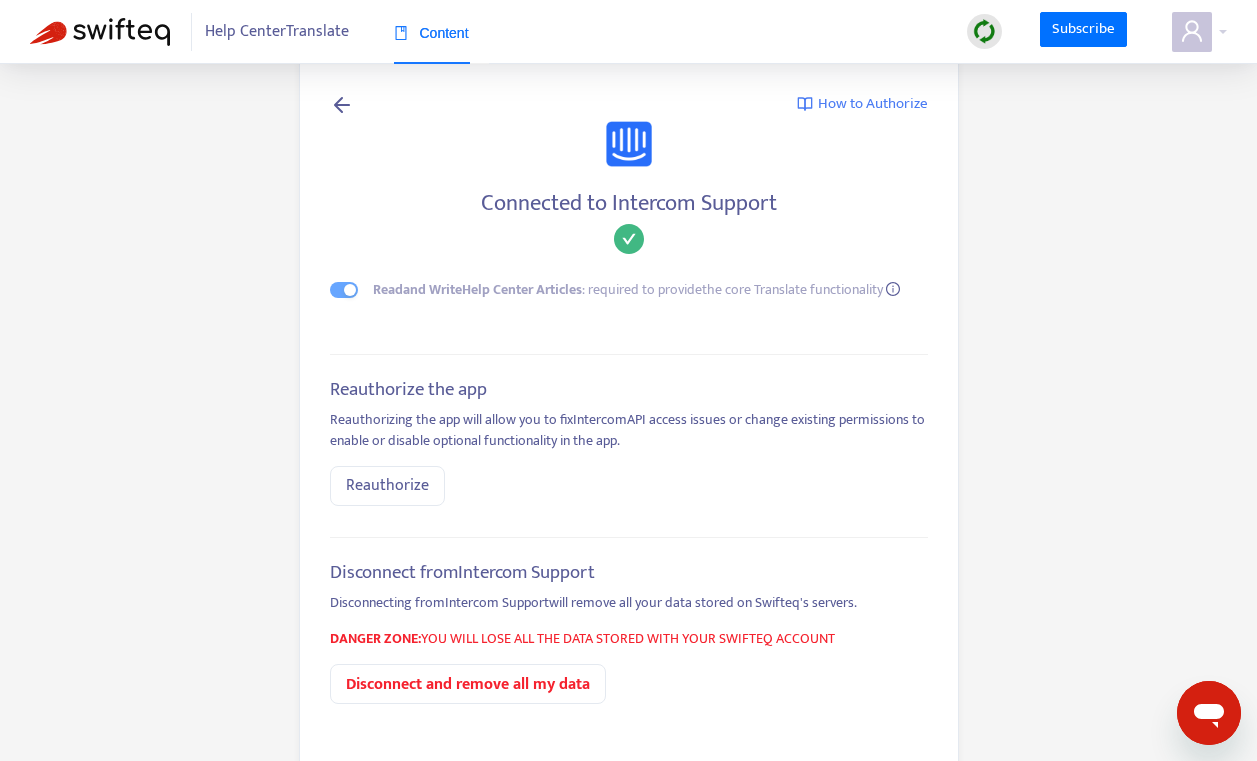scroll, scrollTop: 14, scrollLeft: 0, axis: vertical 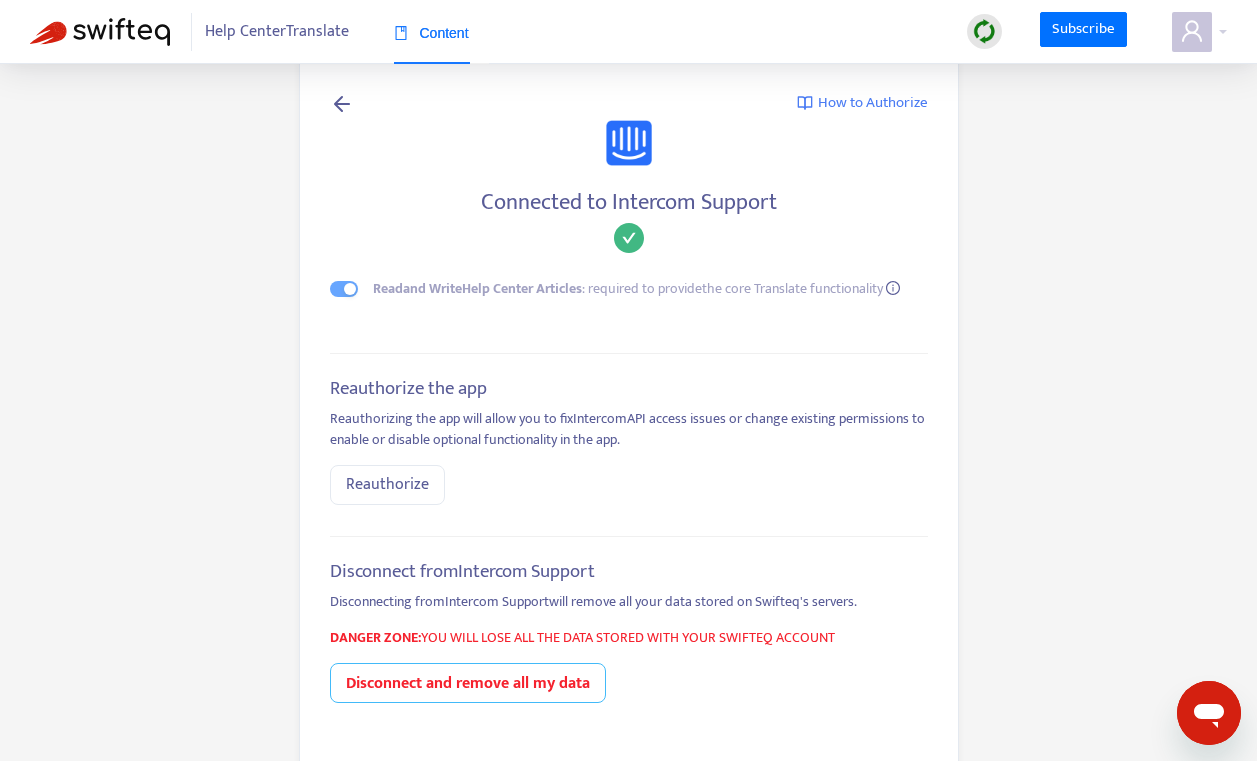 click on "Disconnect and remove all my data" at bounding box center [468, 683] 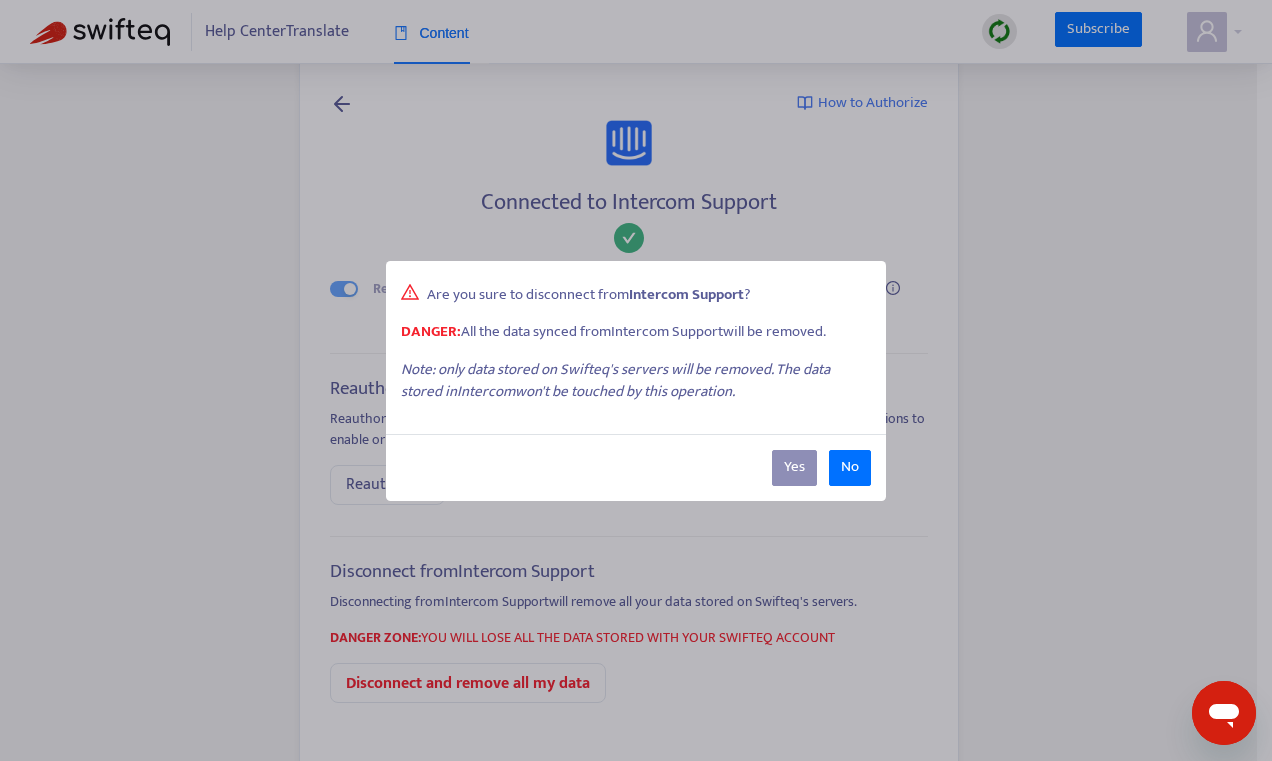 click on "Yes" at bounding box center (795, 468) 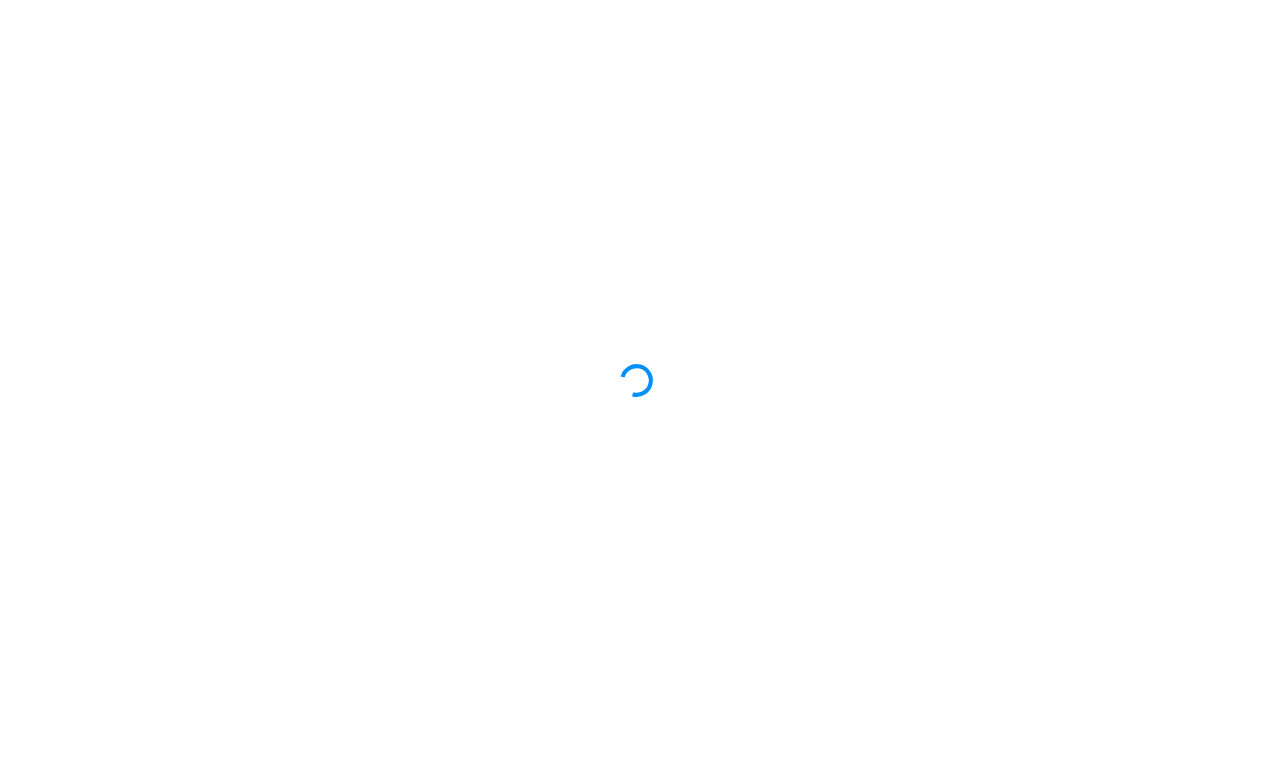 scroll, scrollTop: 0, scrollLeft: 0, axis: both 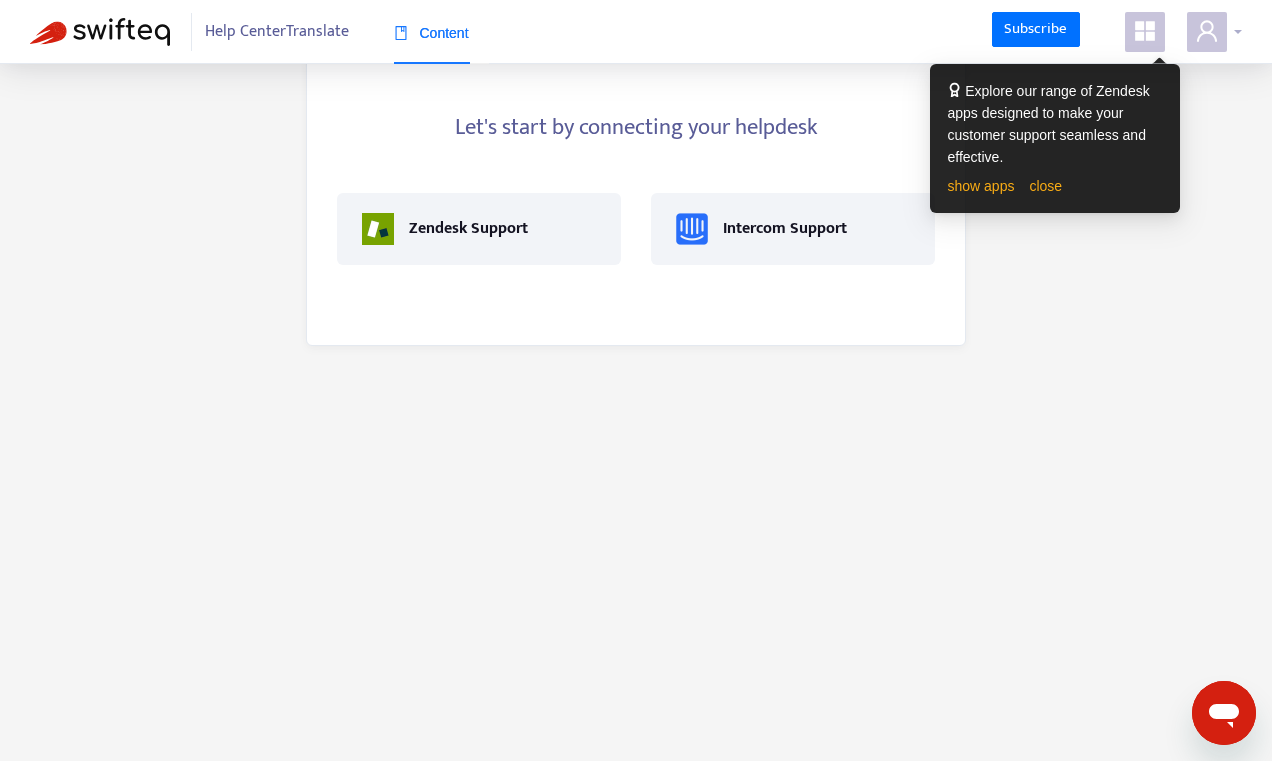 click 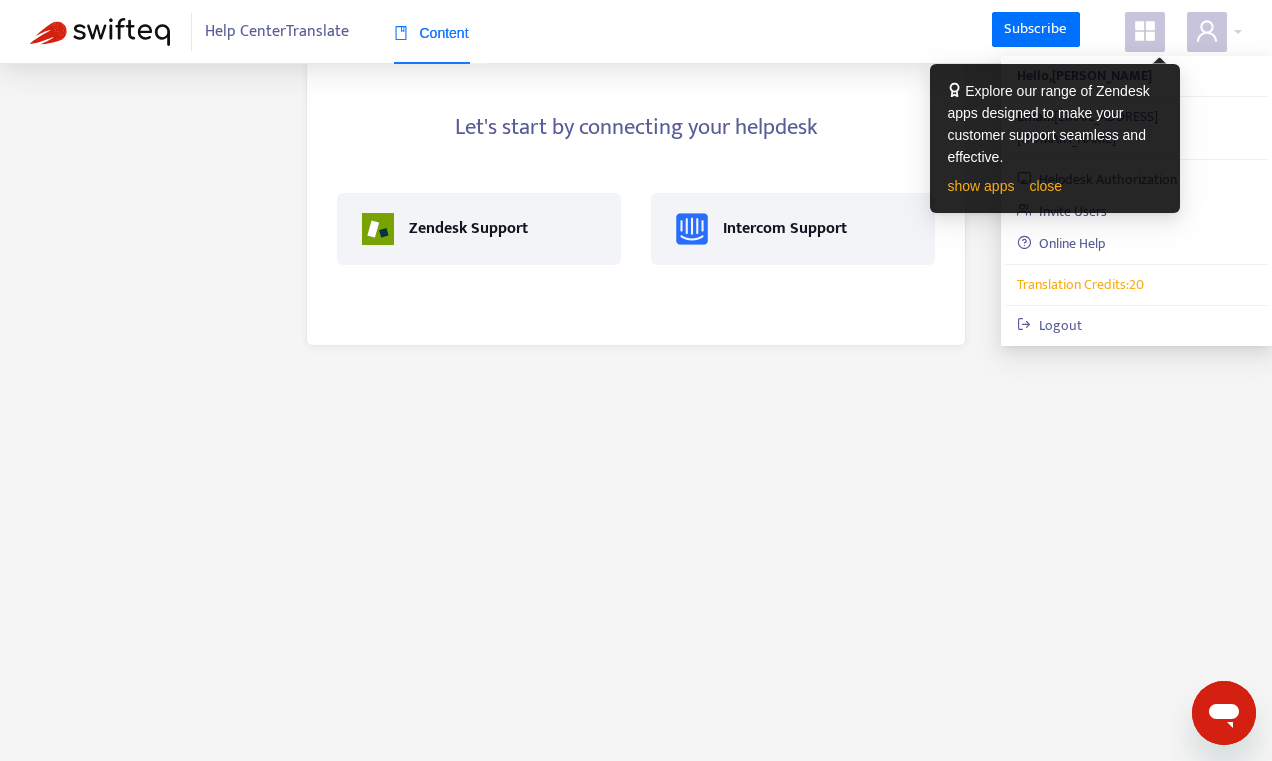 click on "Let's start by connecting your helpdesk Zendesk Support Intercom Support" at bounding box center [636, 380] 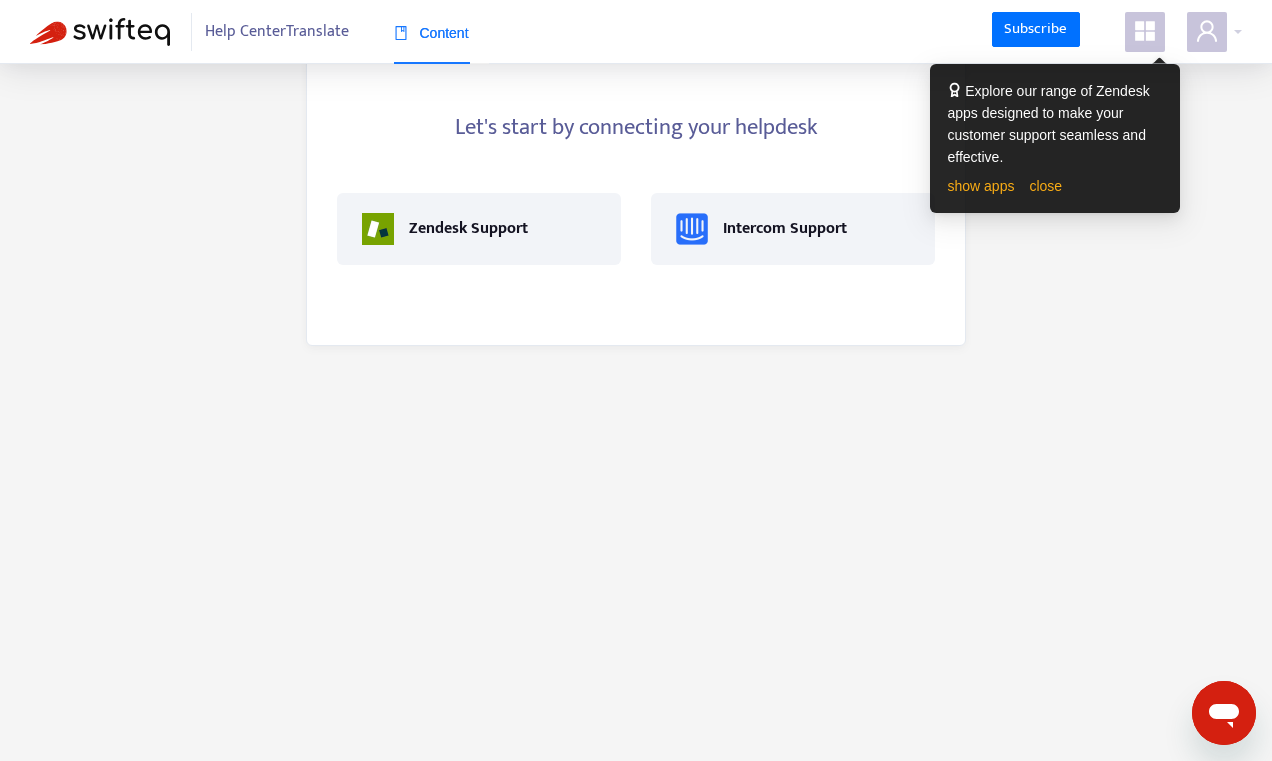 click 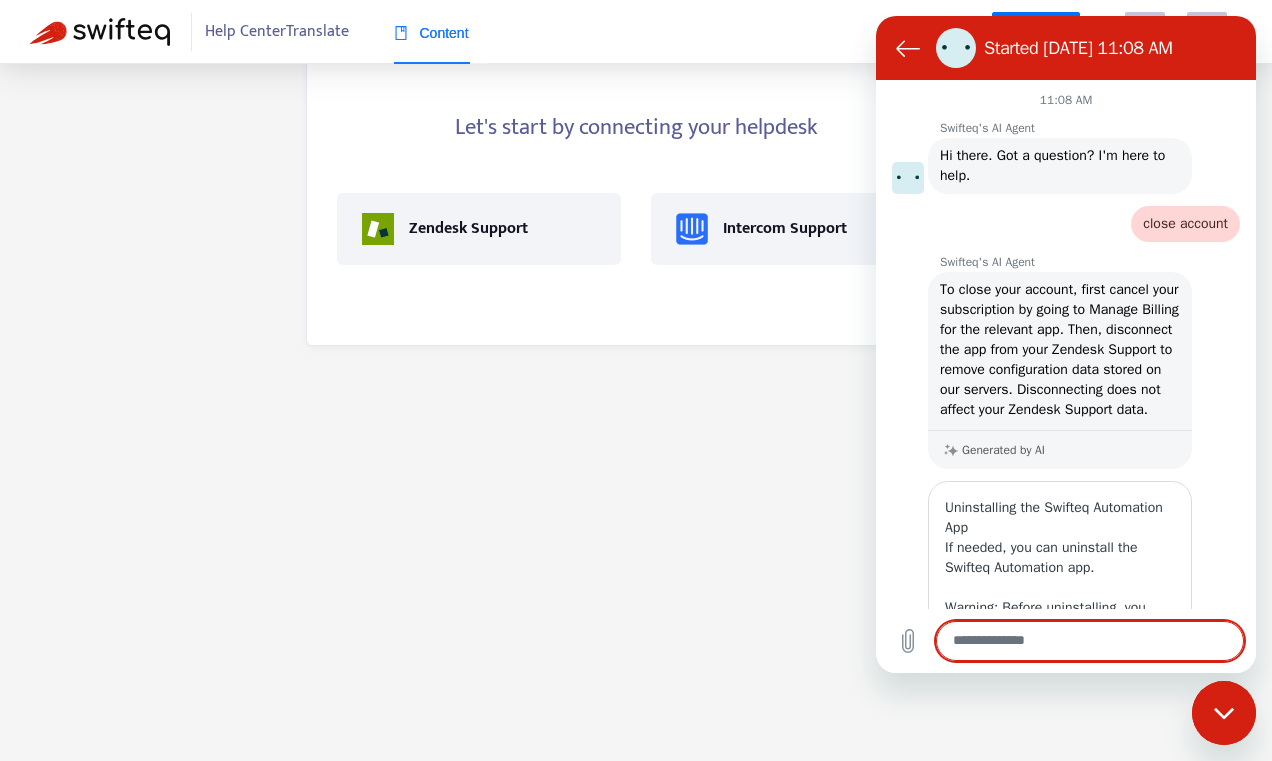 scroll, scrollTop: 0, scrollLeft: 0, axis: both 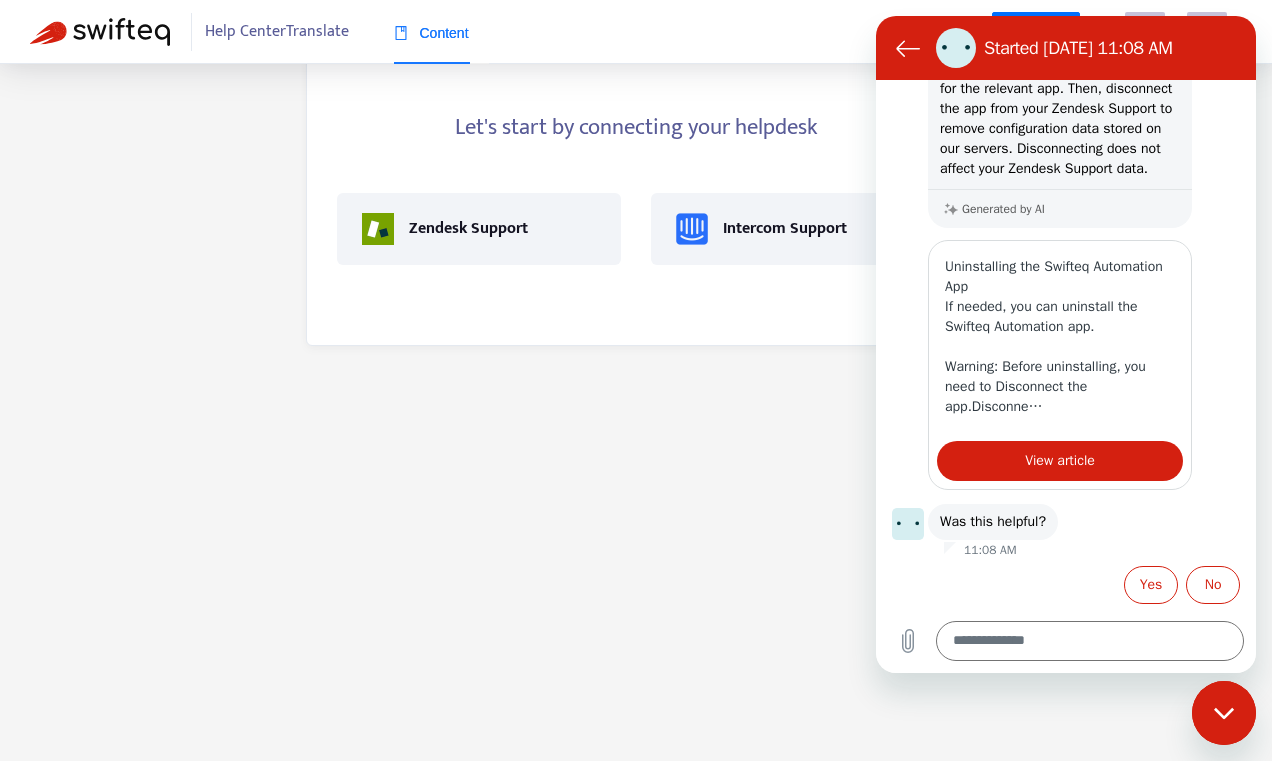 click on "Let's start by connecting your helpdesk Zendesk Support Intercom Support" at bounding box center (636, 380) 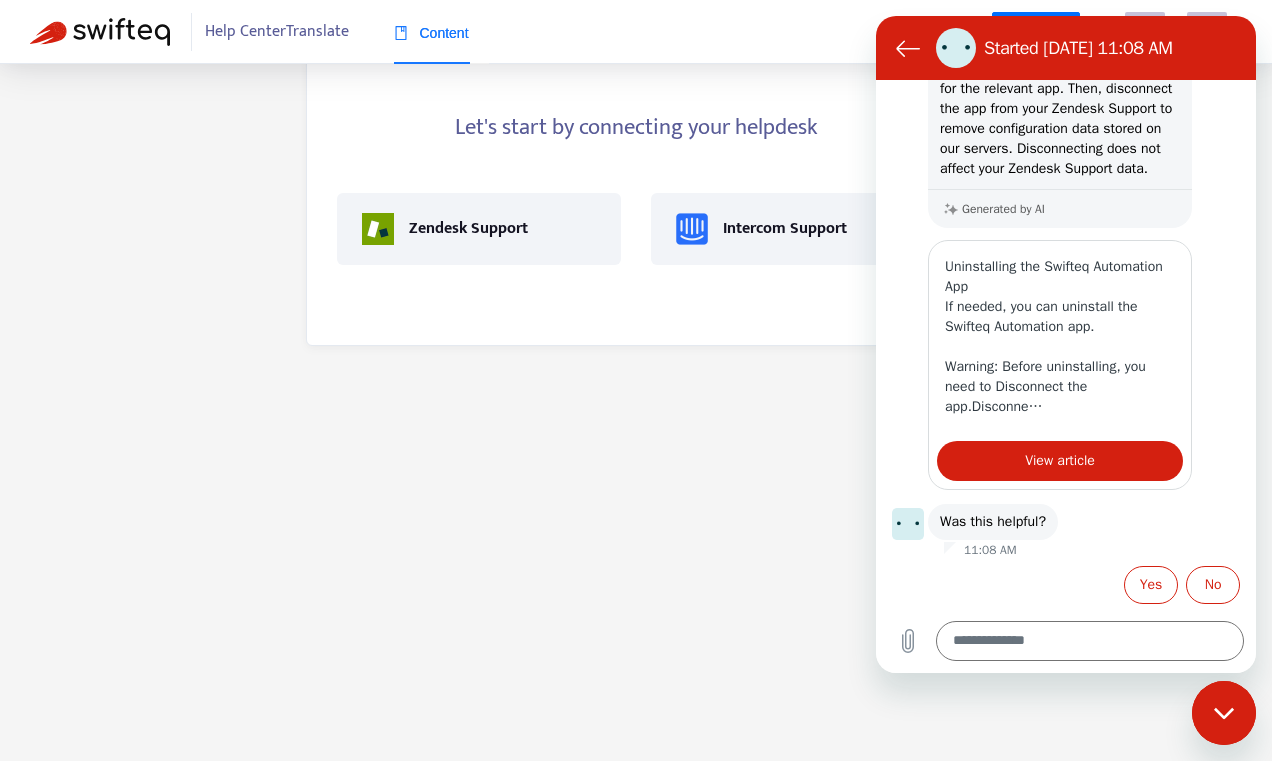 click at bounding box center (1224, 713) 